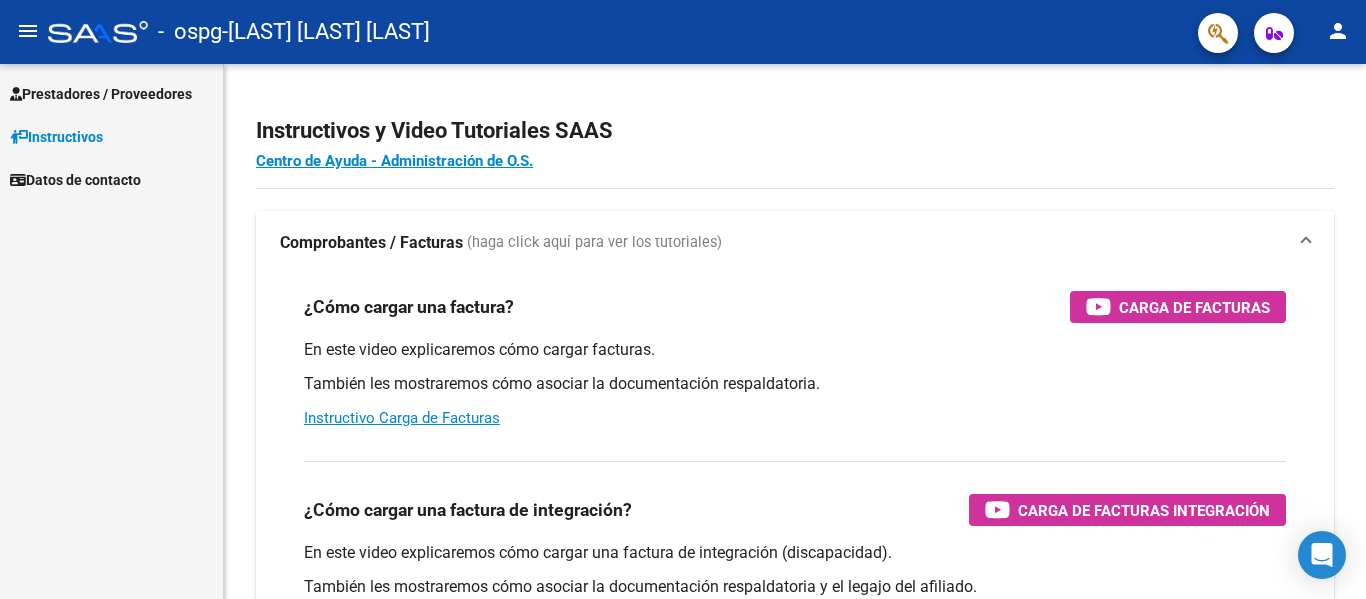 scroll, scrollTop: 0, scrollLeft: 0, axis: both 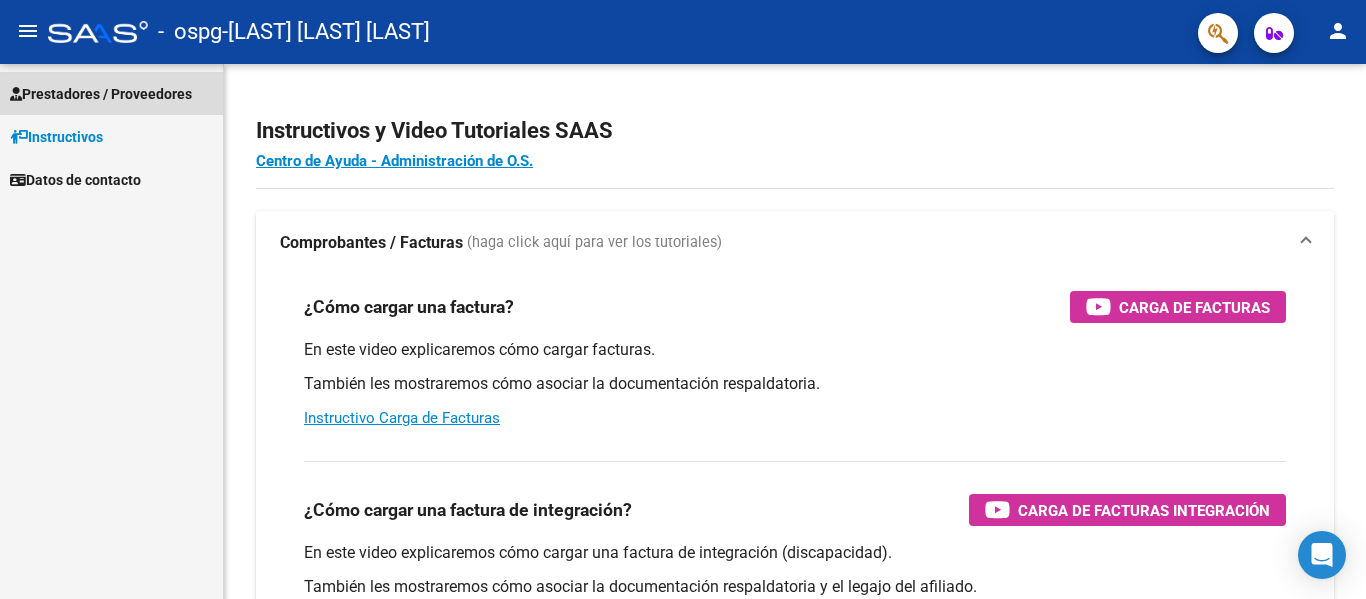 click on "Prestadores / Proveedores" at bounding box center (101, 94) 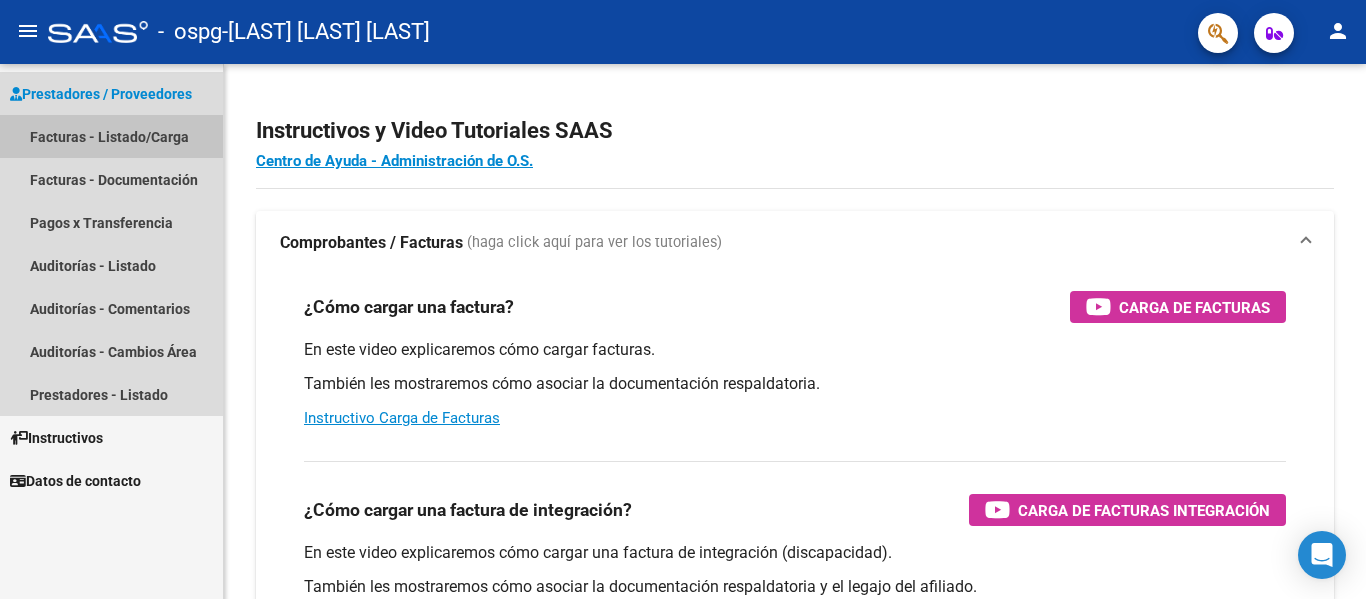 click on "Facturas - Listado/Carga" at bounding box center (111, 136) 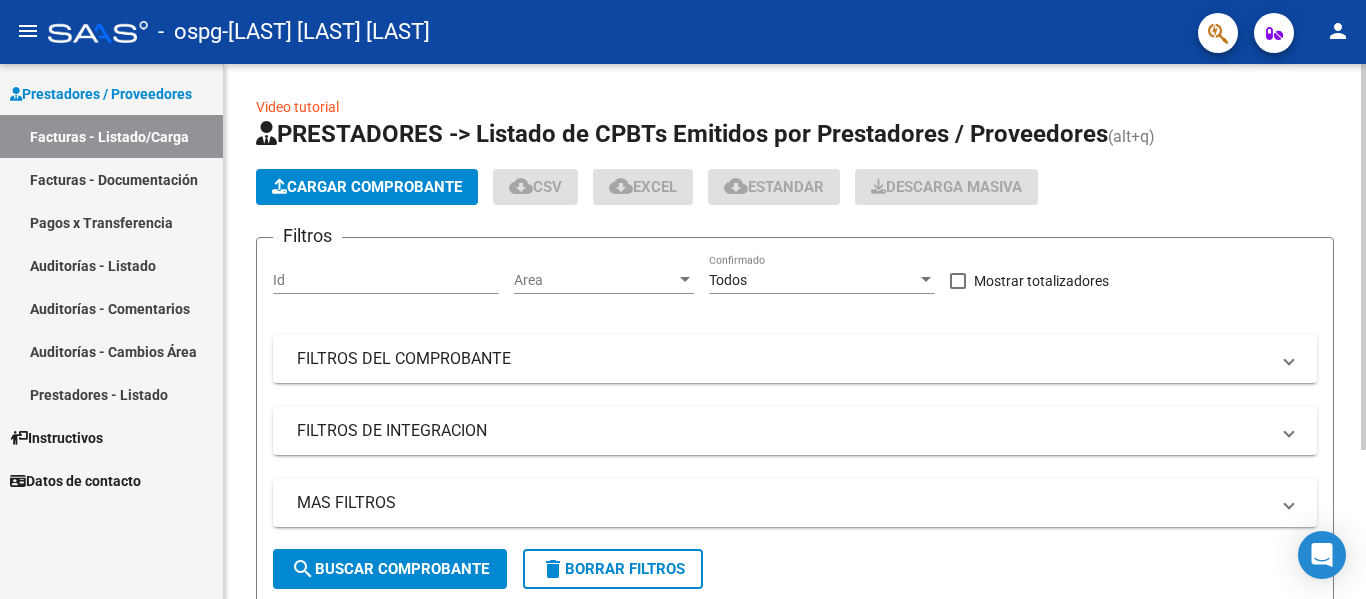 click on "Cargar Comprobante" 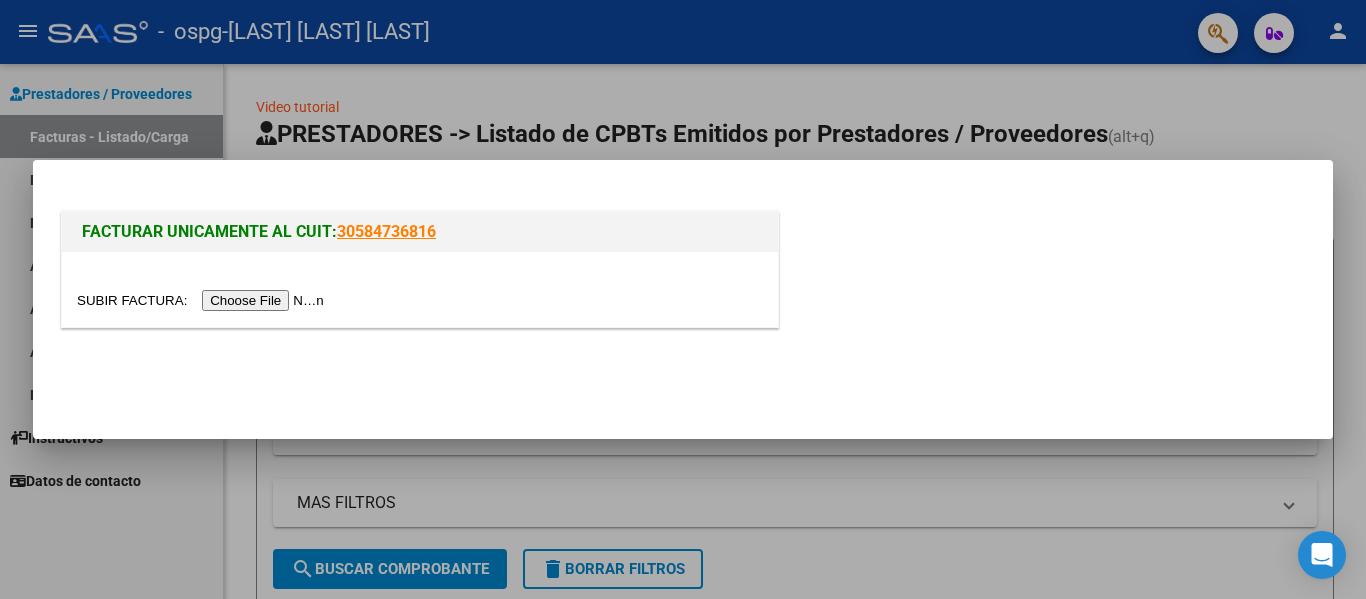 click at bounding box center (203, 300) 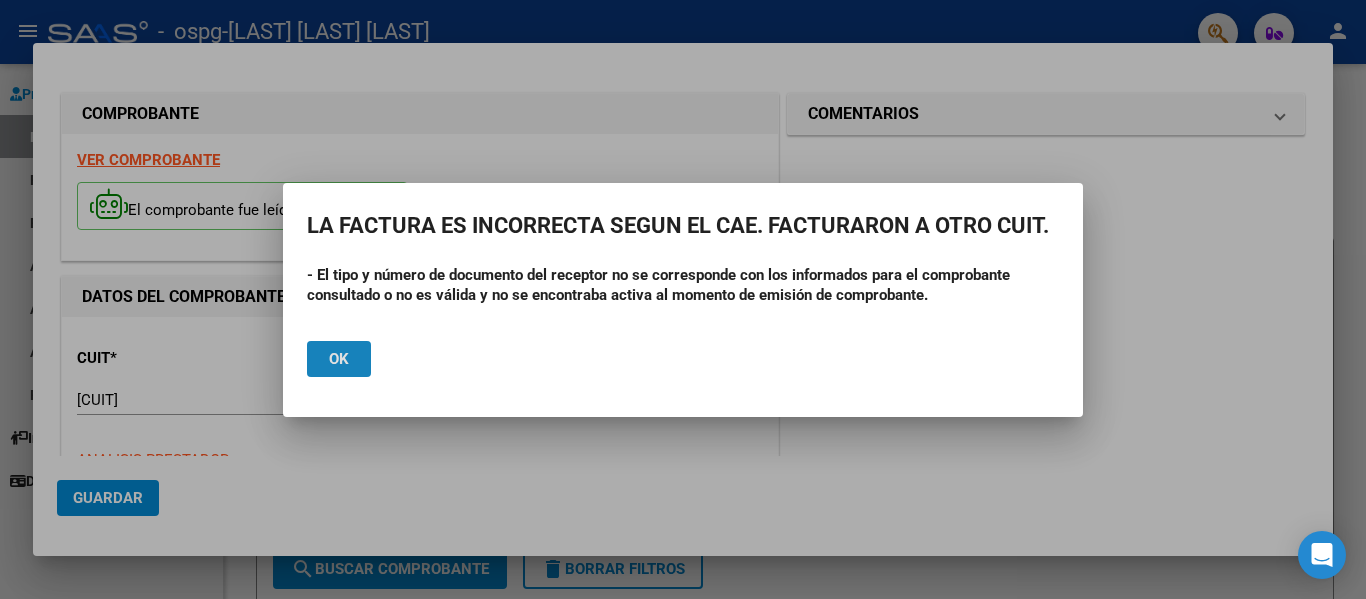 click on "Ok" 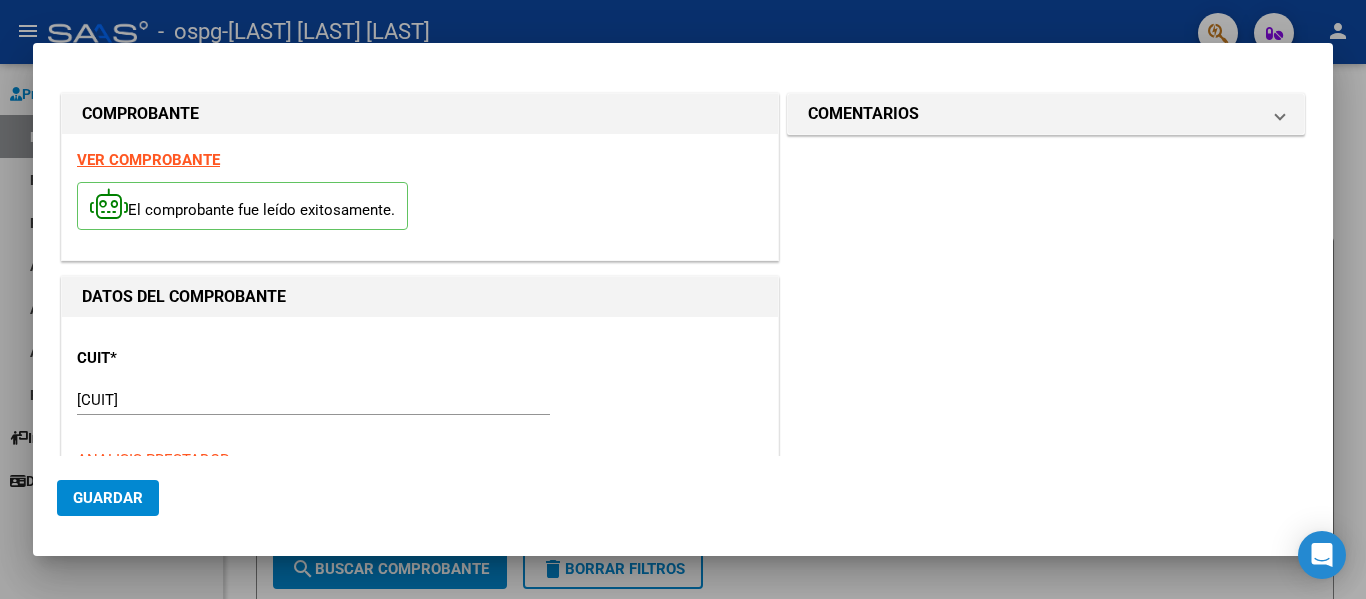 click on "CUIT * [CUIT] Ingresar CUIT ANALISIS PRESTADOR" at bounding box center [420, 401] 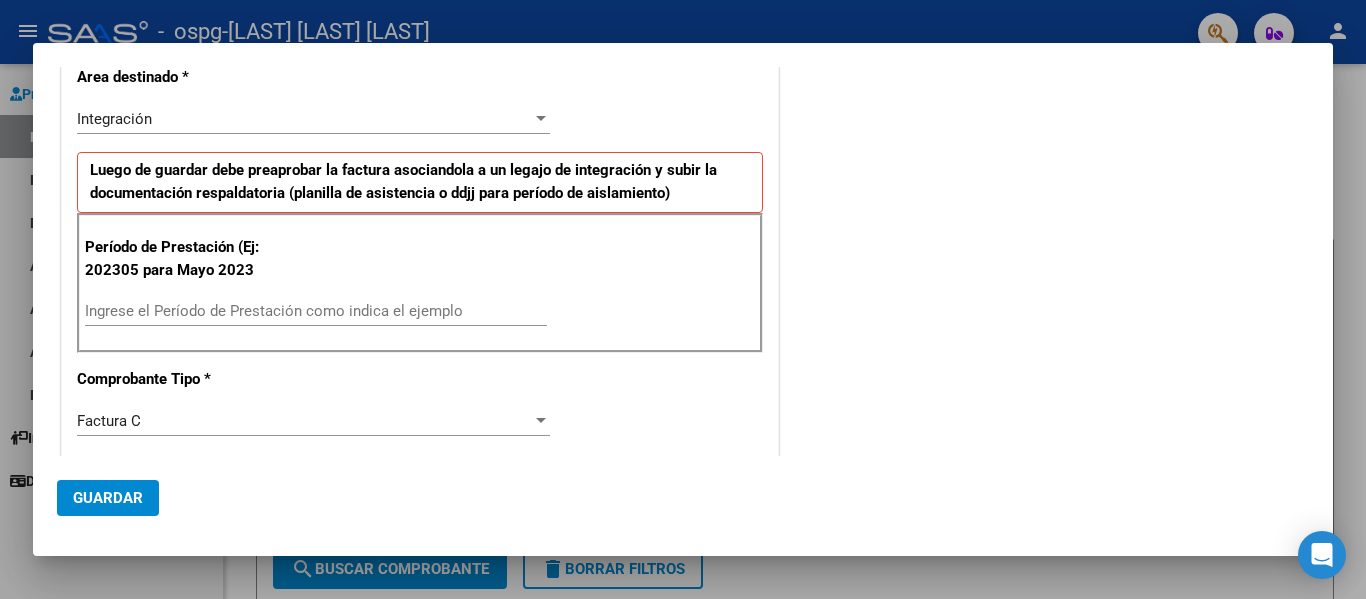 scroll, scrollTop: 498, scrollLeft: 0, axis: vertical 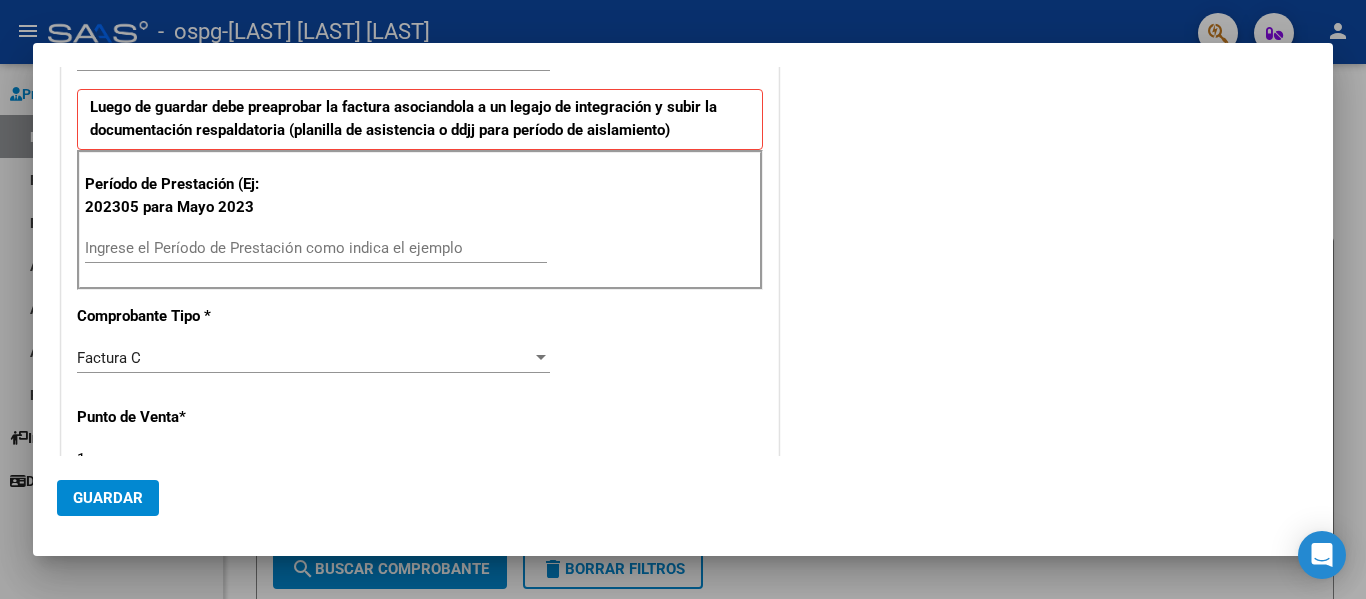 click on "Ingrese el Período de Prestación como indica el ejemplo" at bounding box center (316, 248) 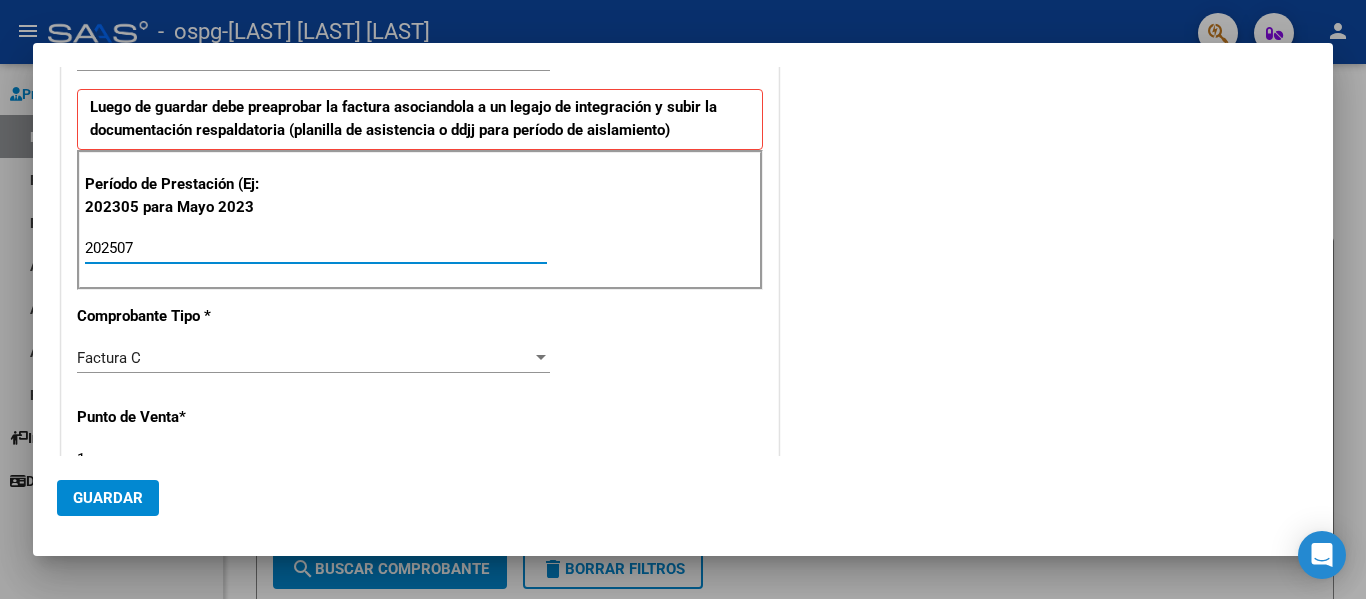 type on "202507" 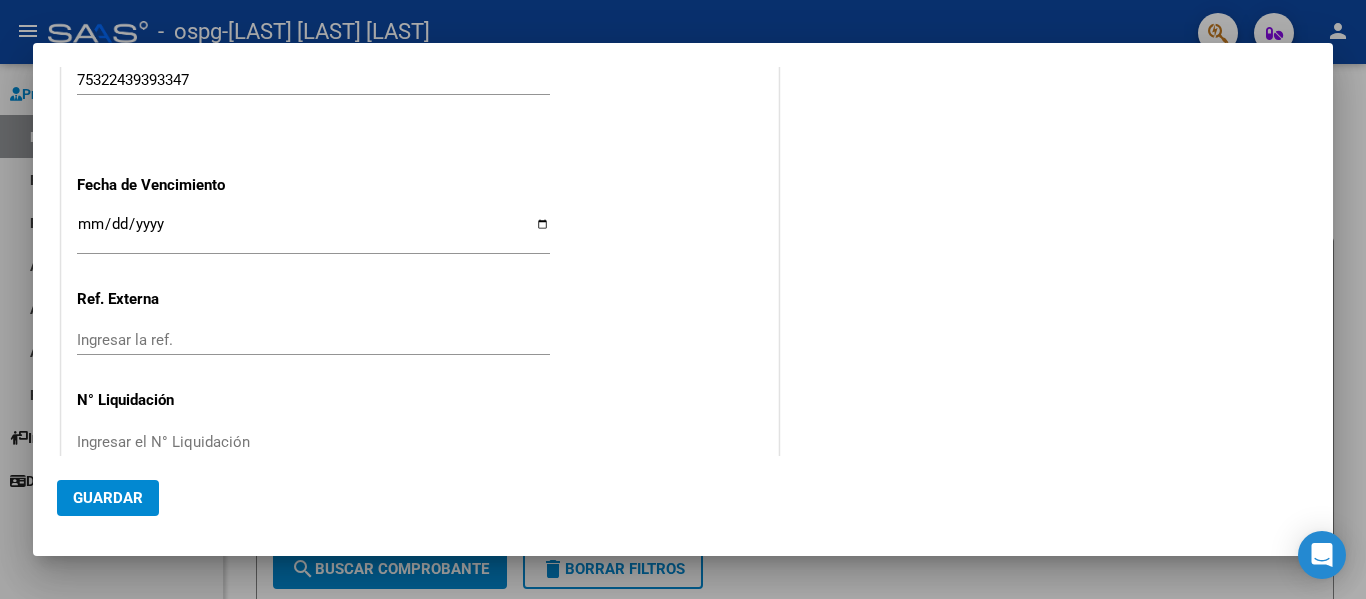 scroll, scrollTop: 1333, scrollLeft: 0, axis: vertical 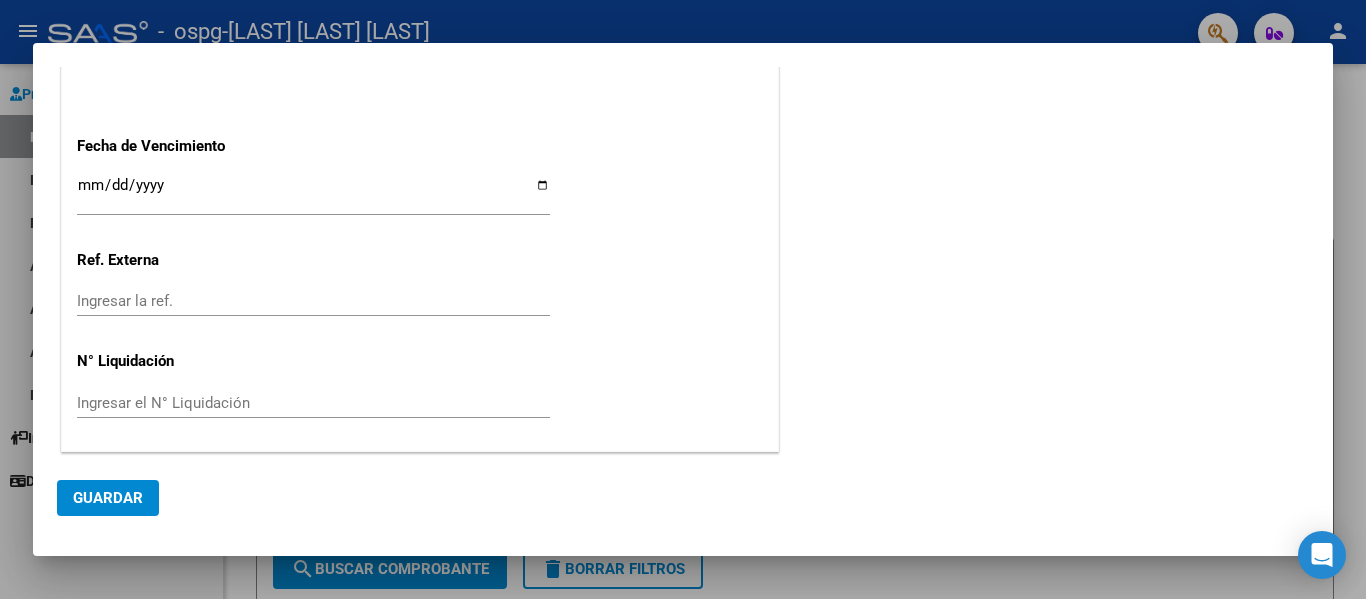 click on "Guardar" 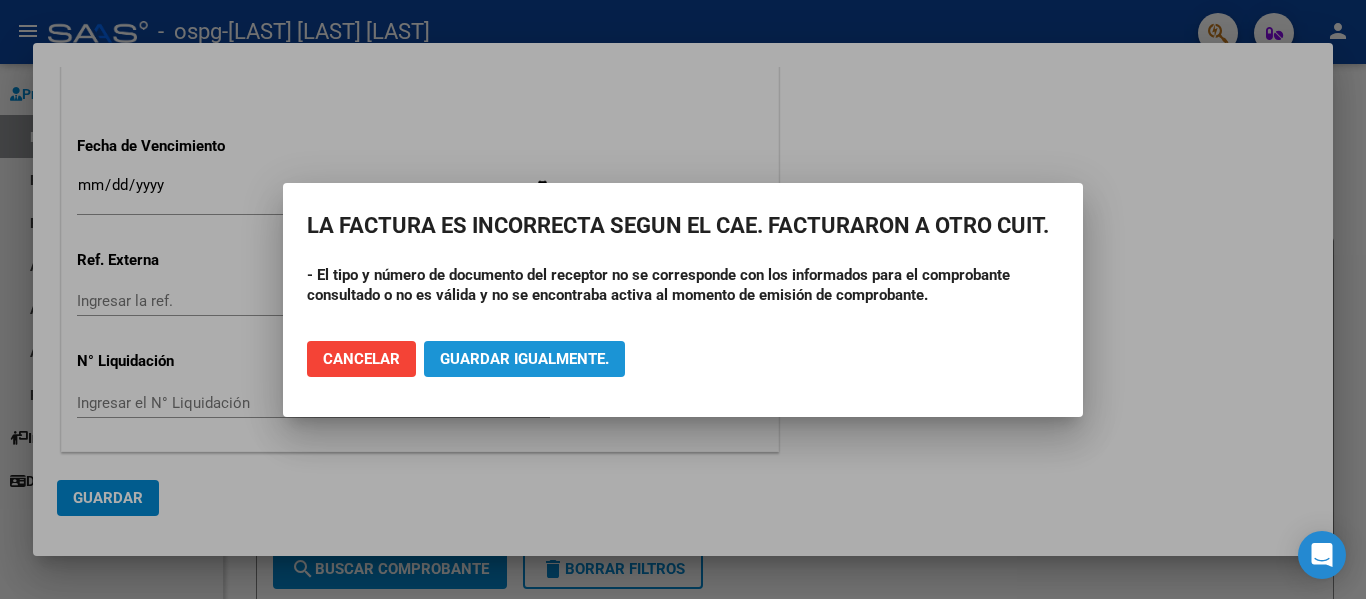 click on "Guardar igualmente." 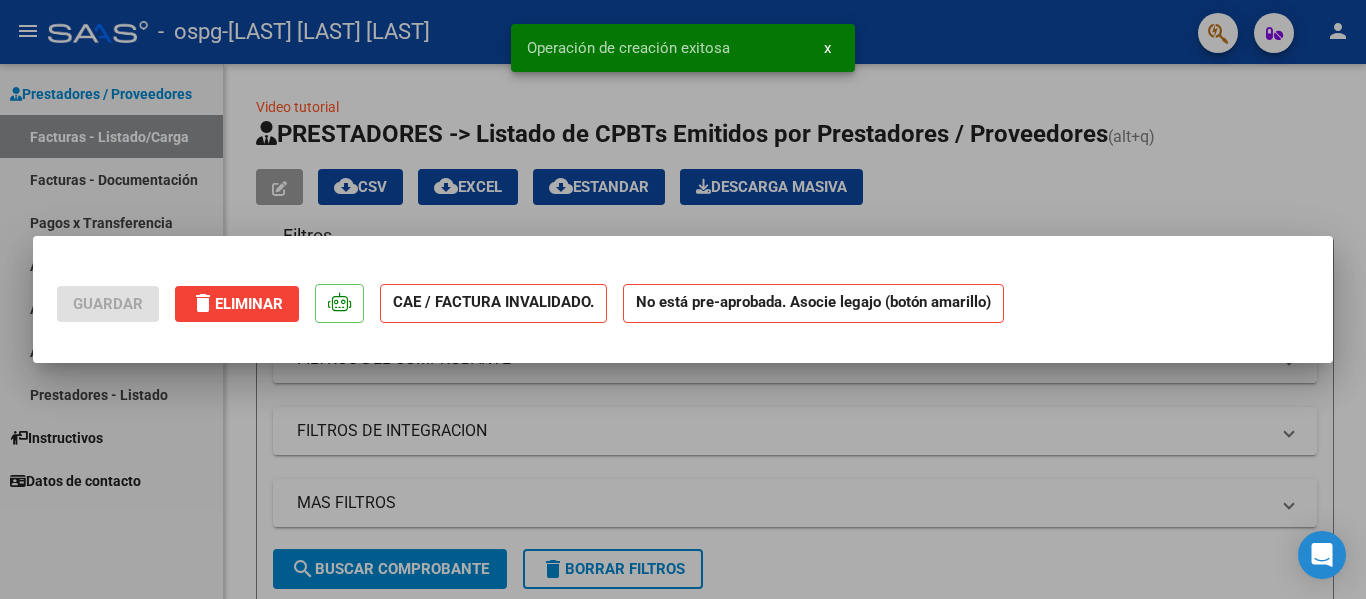 scroll, scrollTop: 0, scrollLeft: 0, axis: both 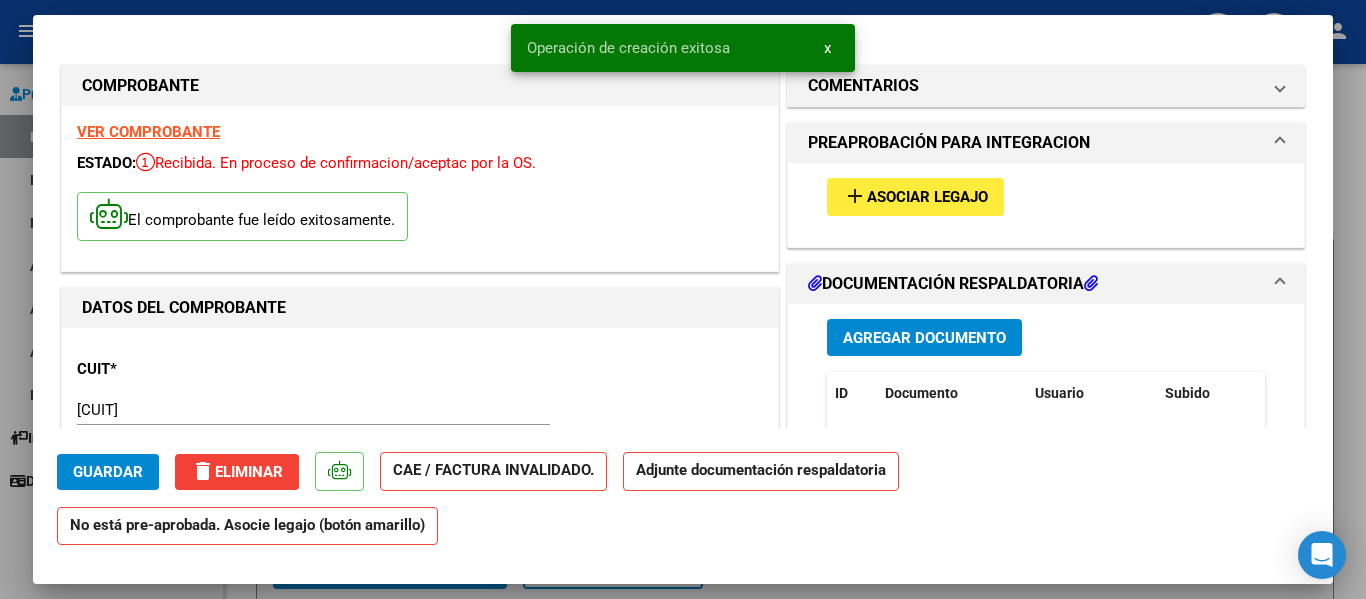 click on "add Asociar Legajo" at bounding box center [1046, 196] 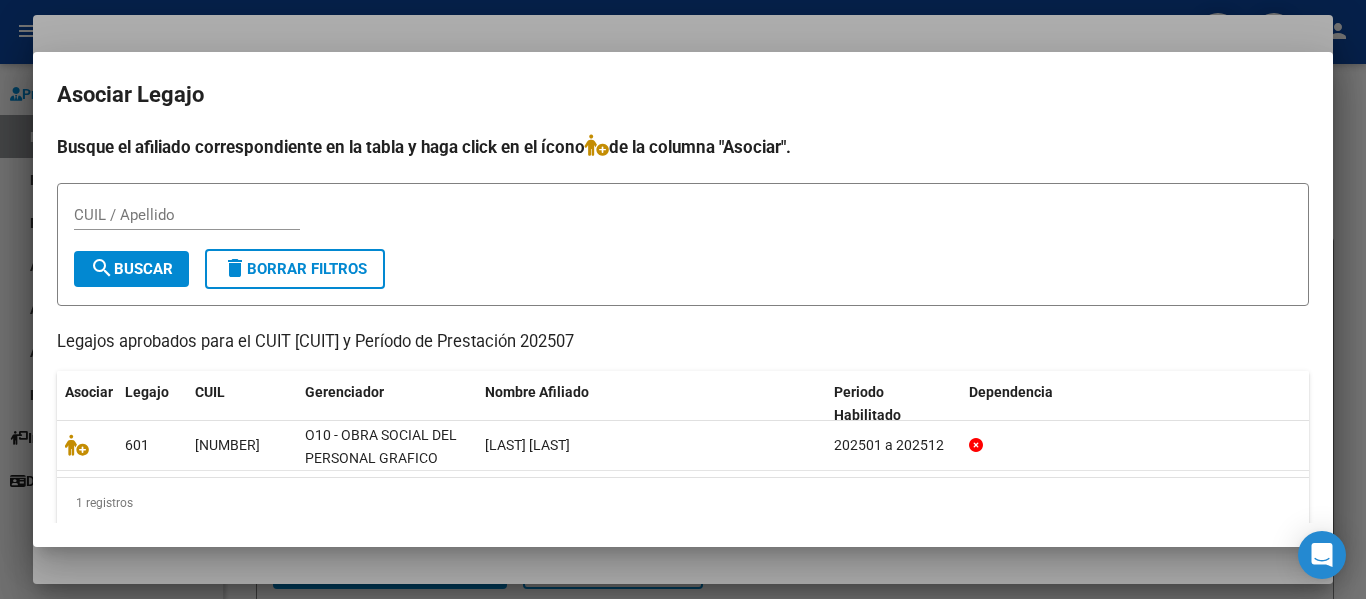 scroll, scrollTop: 21, scrollLeft: 0, axis: vertical 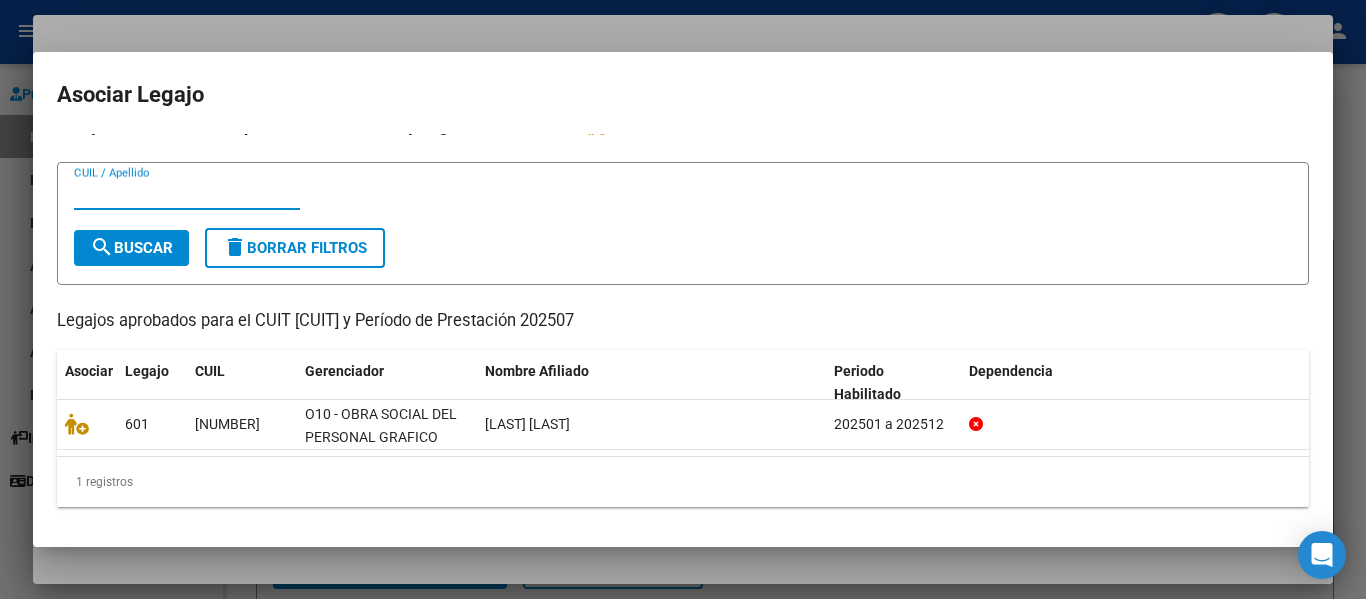 click on "CUIL / Apellido" at bounding box center [187, 194] 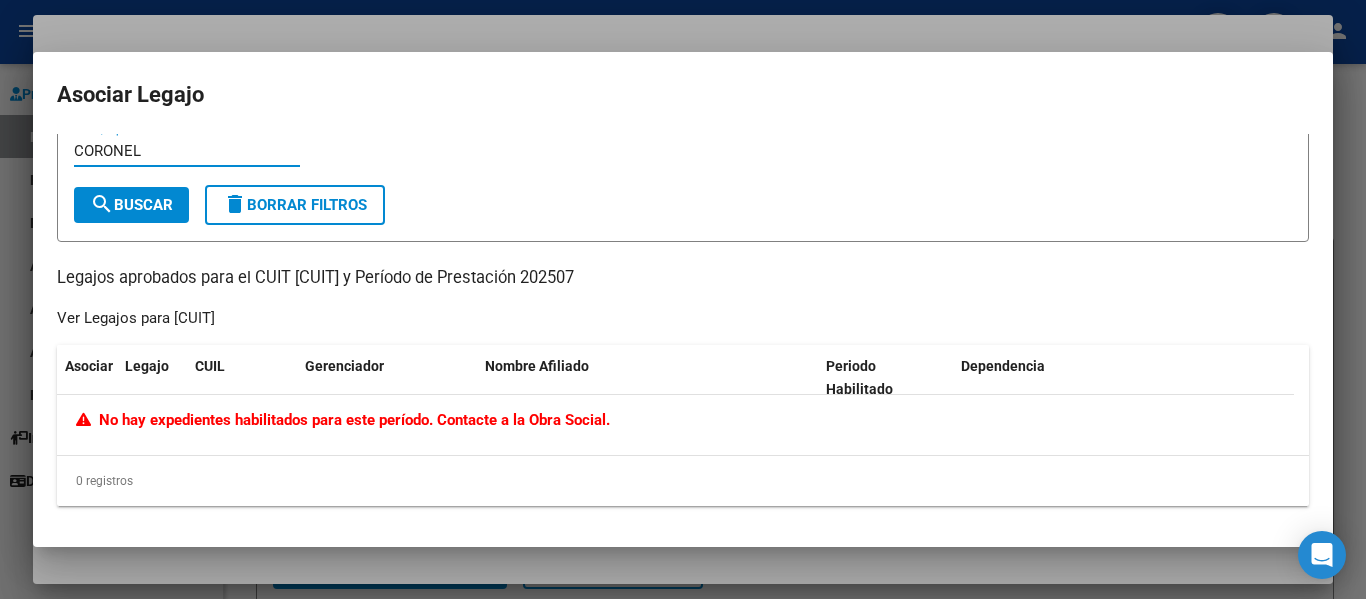scroll, scrollTop: 0, scrollLeft: 0, axis: both 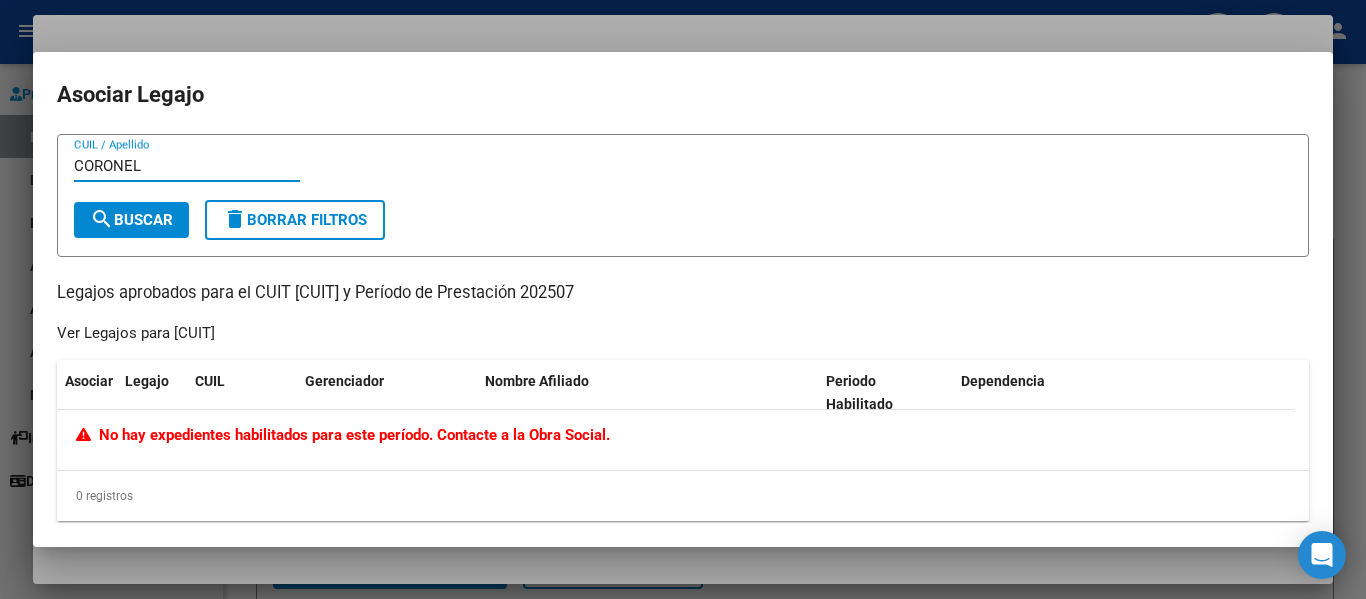type on "CORONEL" 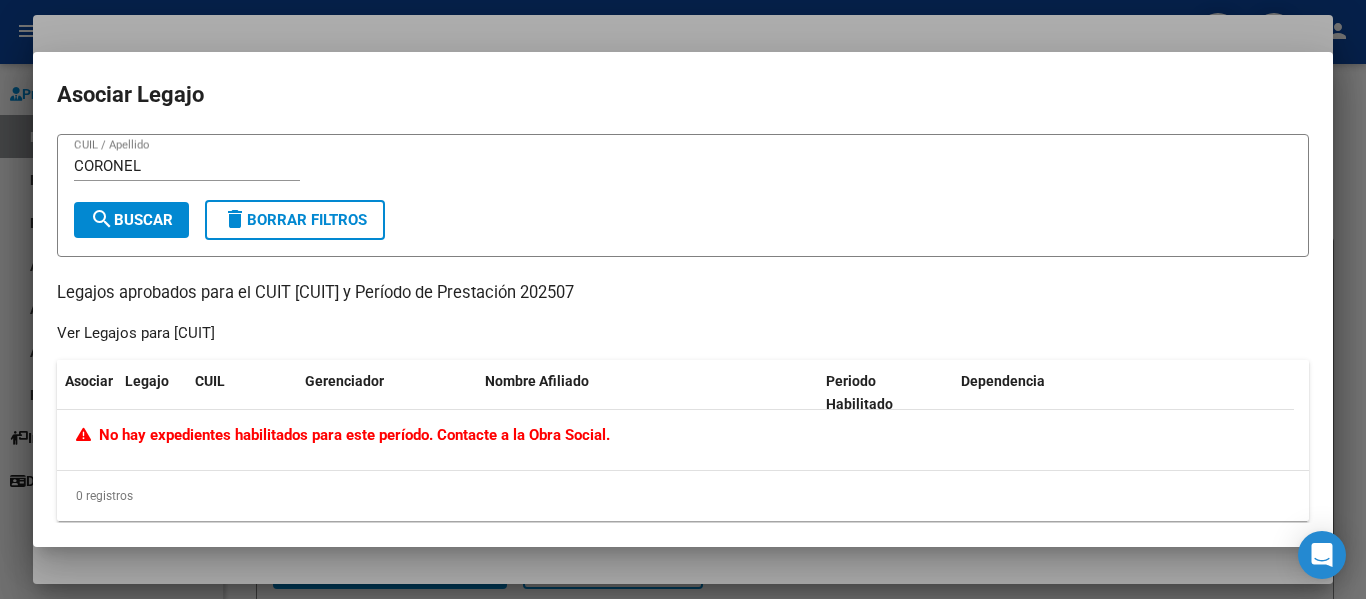click at bounding box center (683, 299) 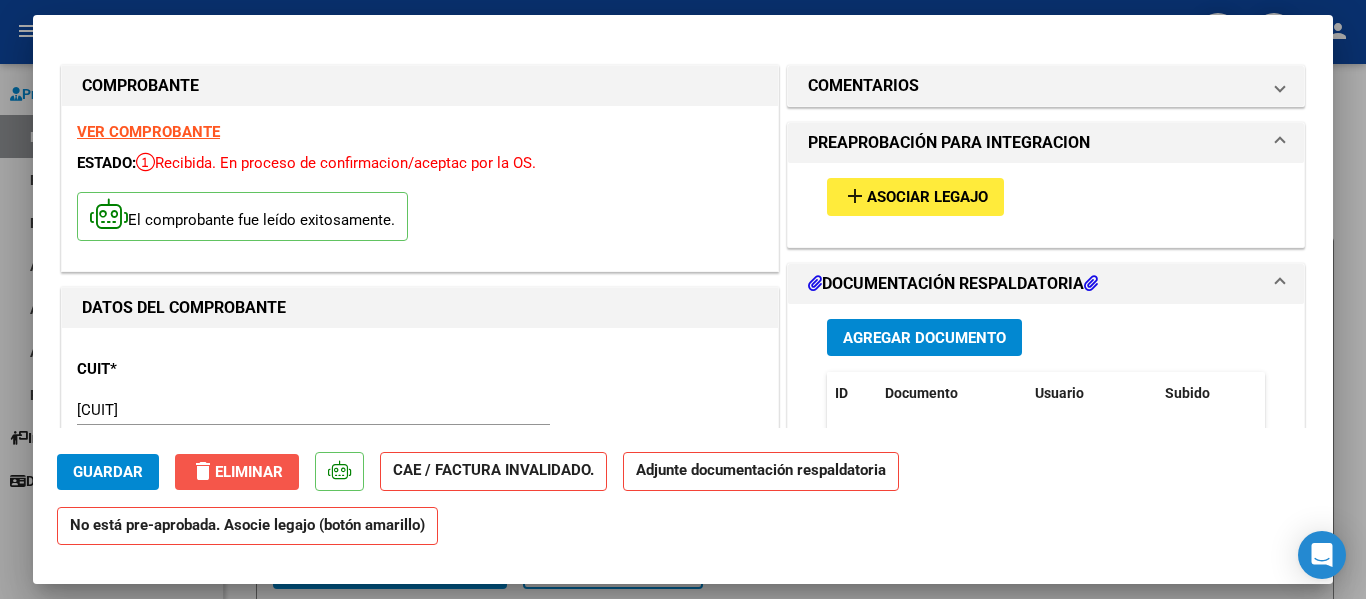 click on "delete  Eliminar" 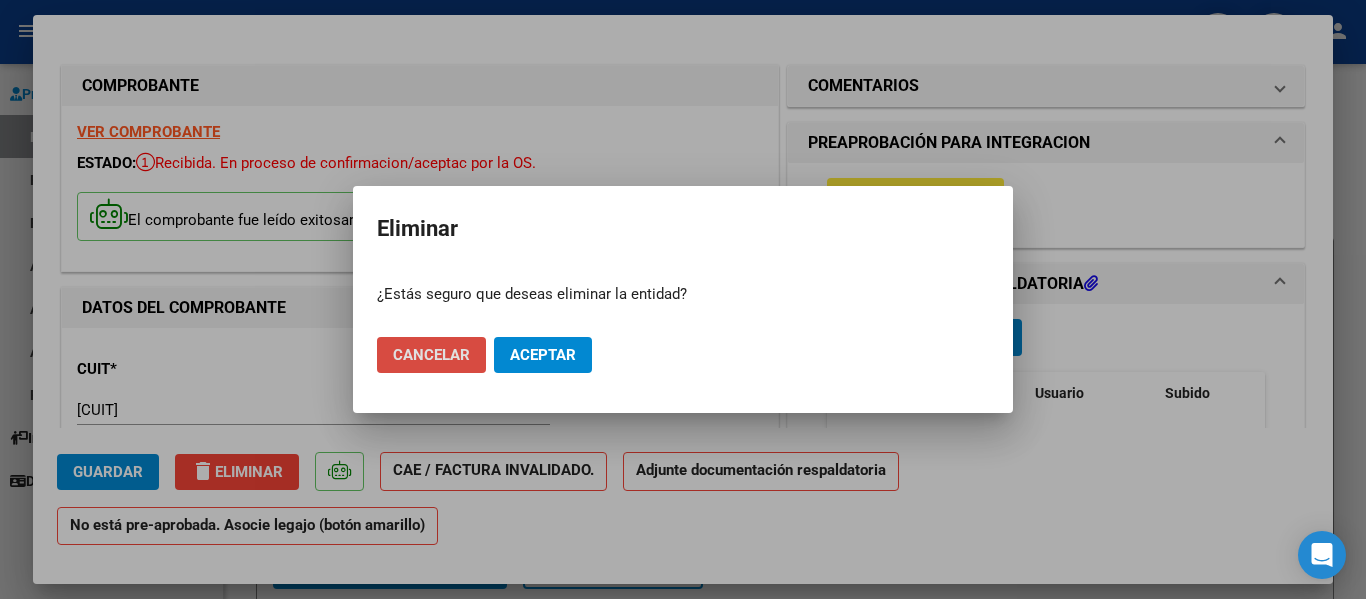 click on "Cancelar" 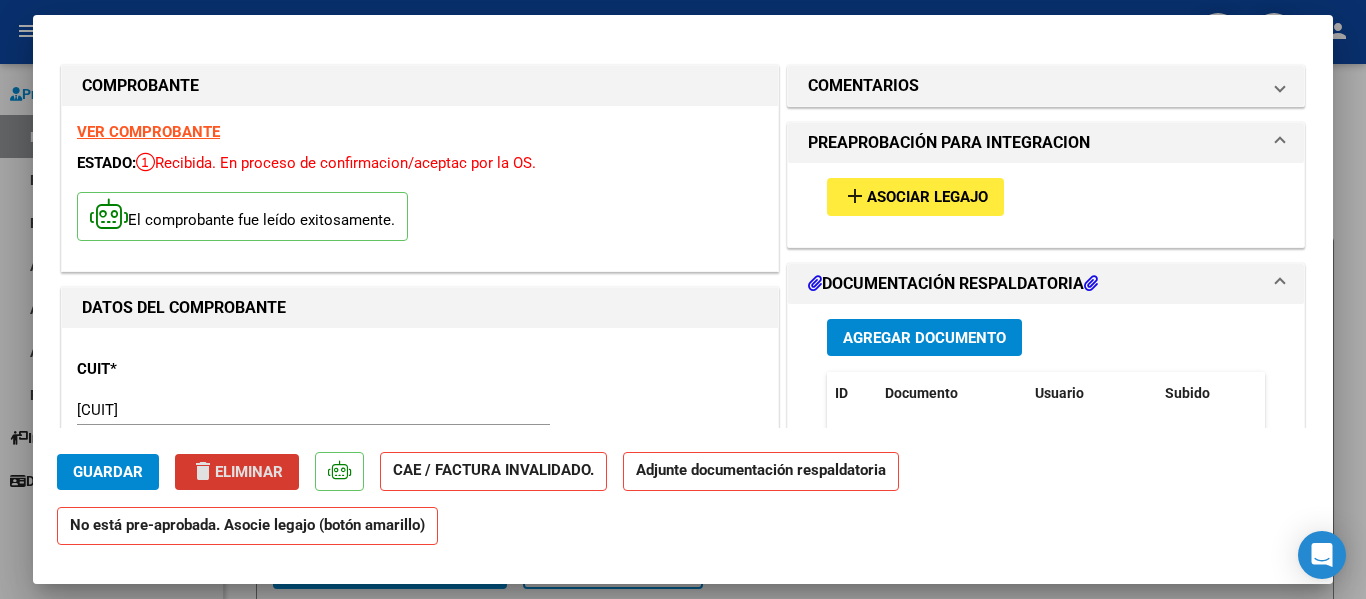 click on "delete  Eliminar" 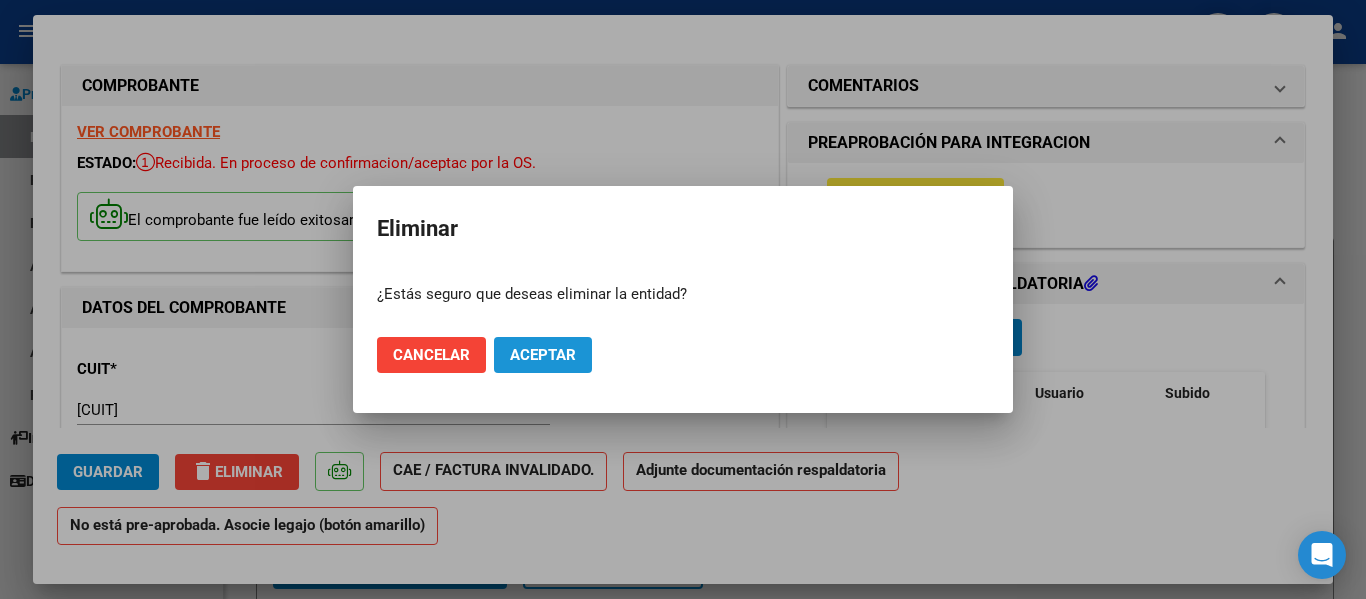 click on "Aceptar" 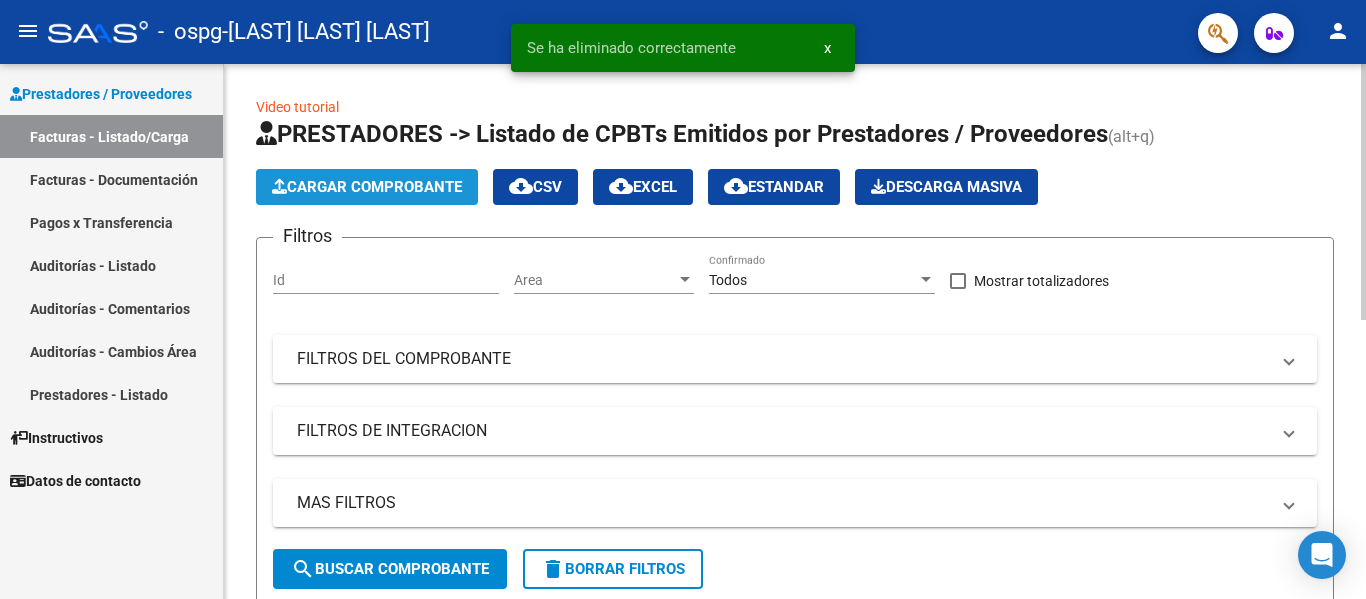 click on "Cargar Comprobante" 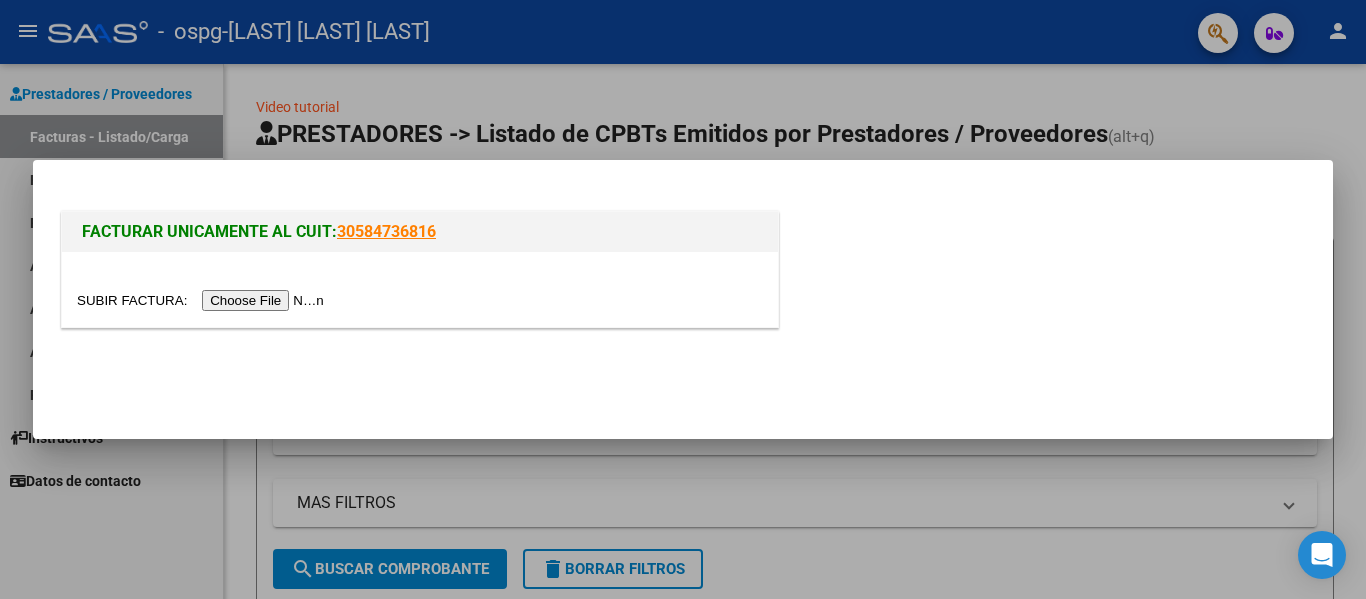 click at bounding box center [203, 300] 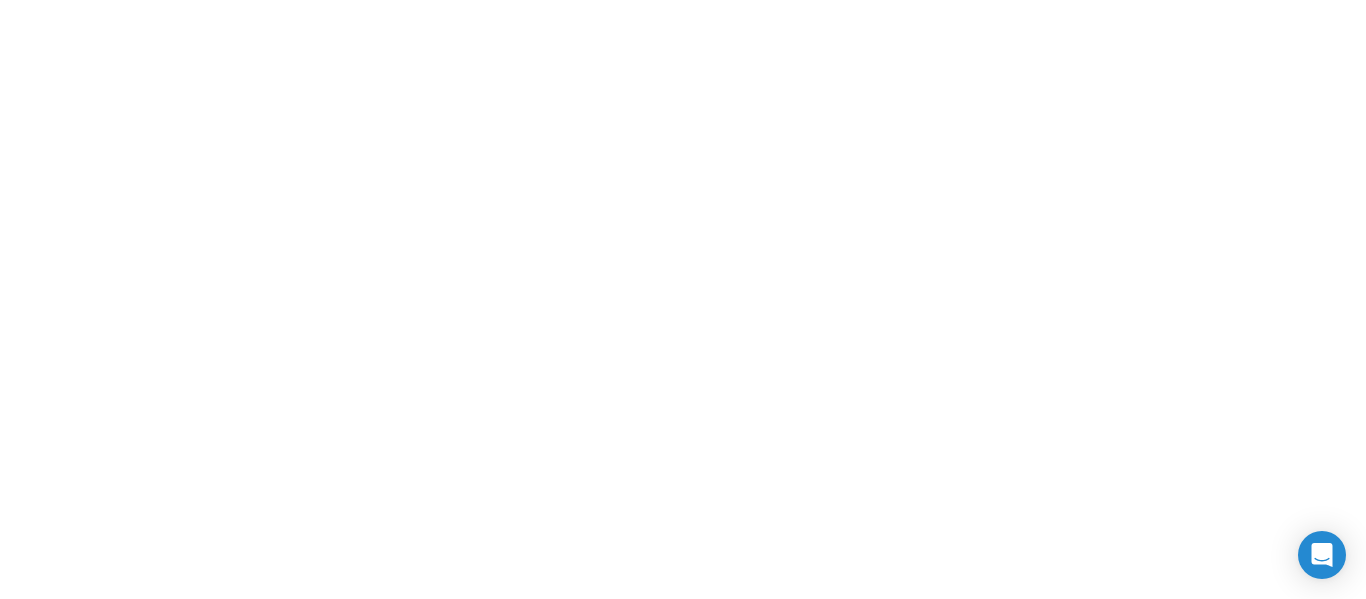 scroll, scrollTop: 0, scrollLeft: 0, axis: both 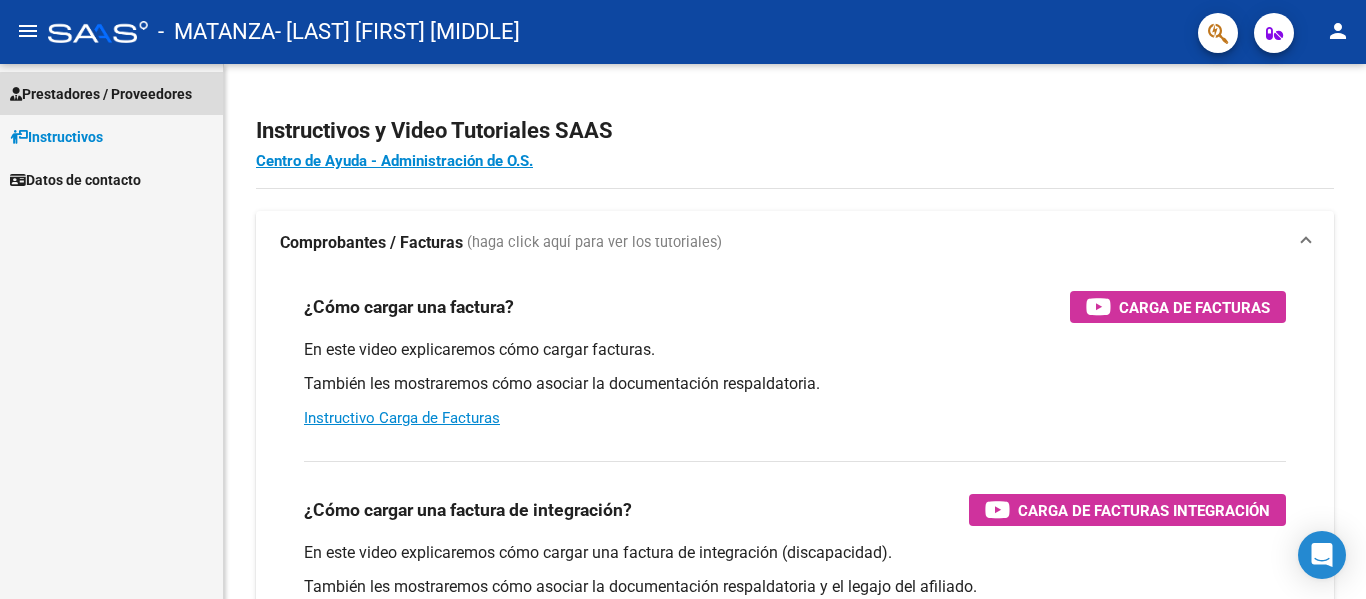 click on "Prestadores / Proveedores" at bounding box center [111, 93] 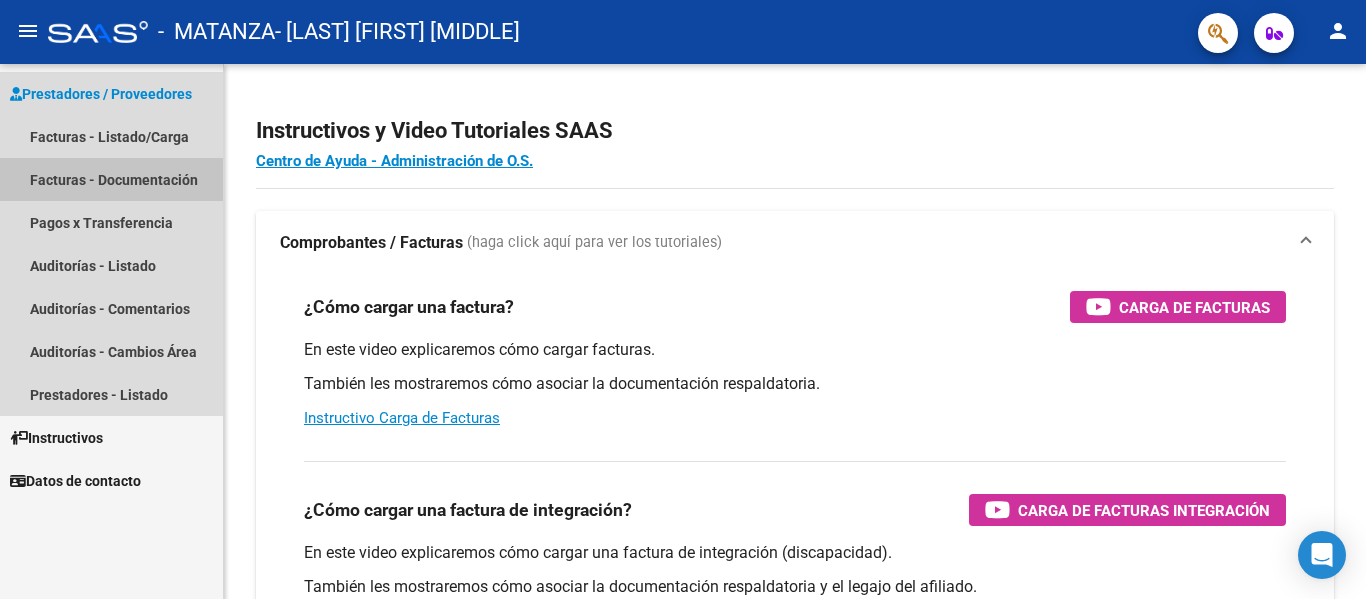 click on "Facturas - Documentación" at bounding box center [111, 179] 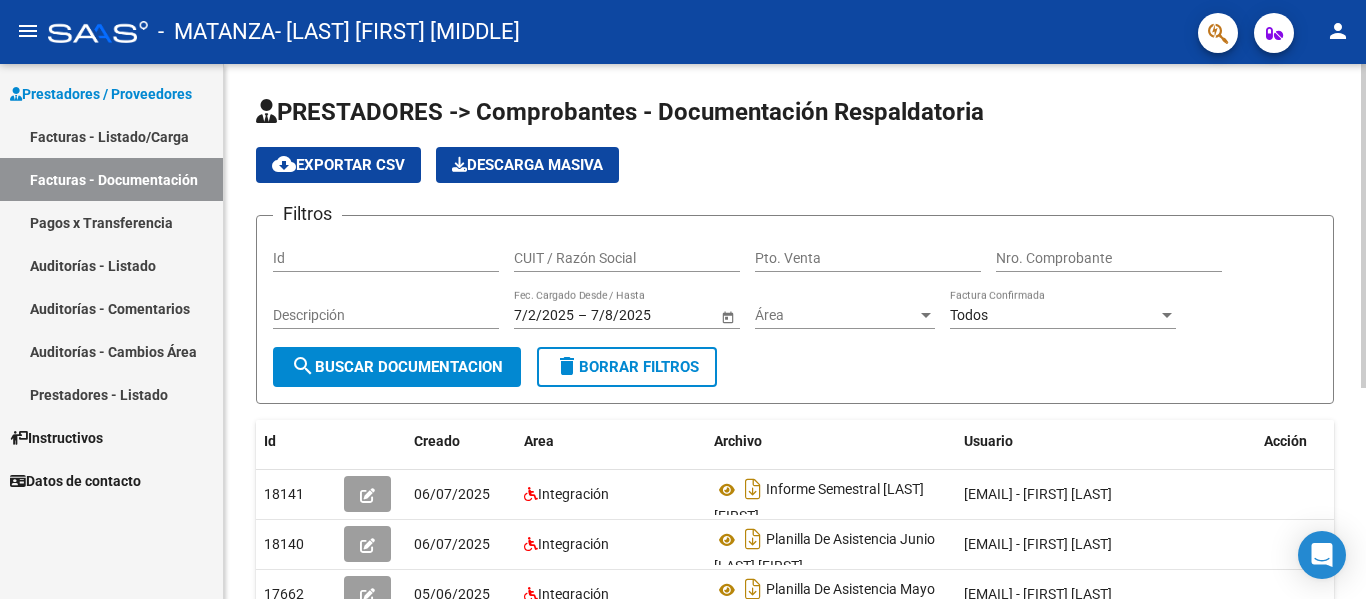click 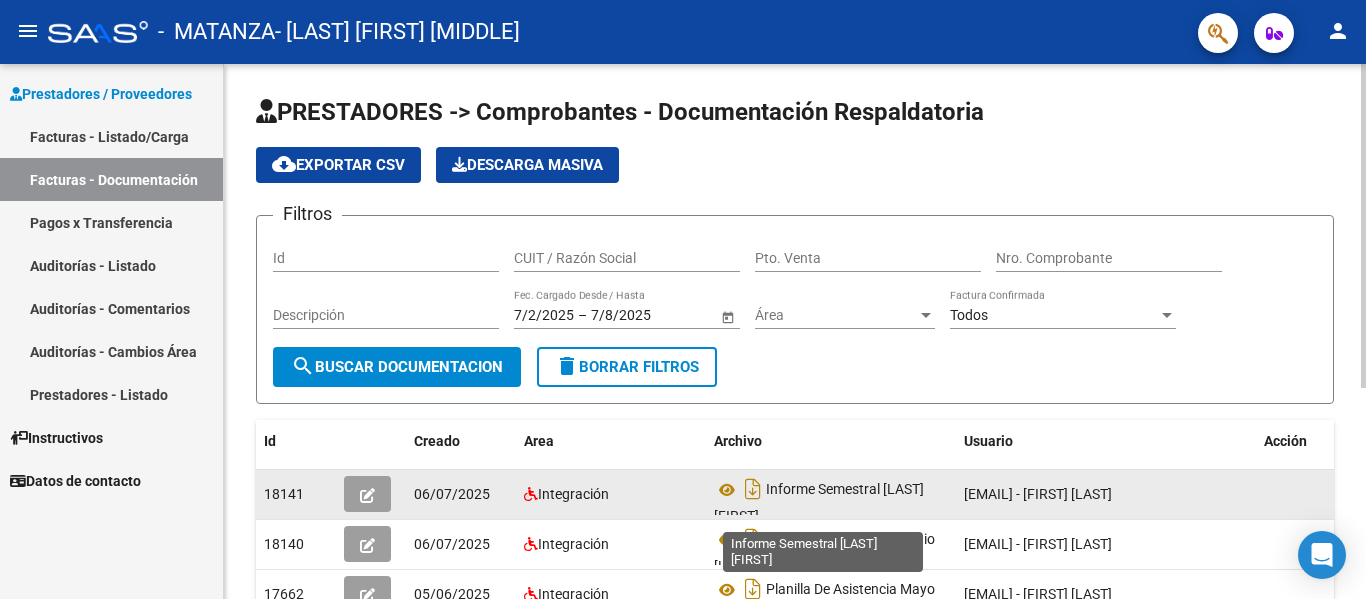 click on "Informe Semestral Coronel Mateo" 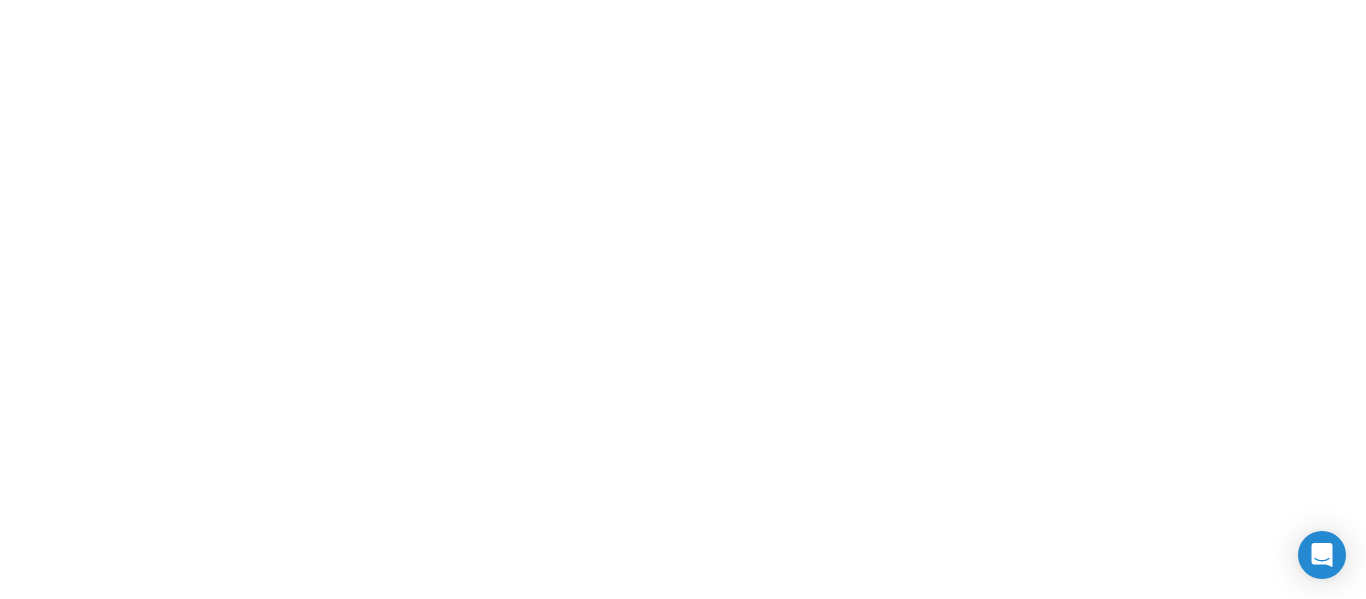 scroll, scrollTop: 0, scrollLeft: 0, axis: both 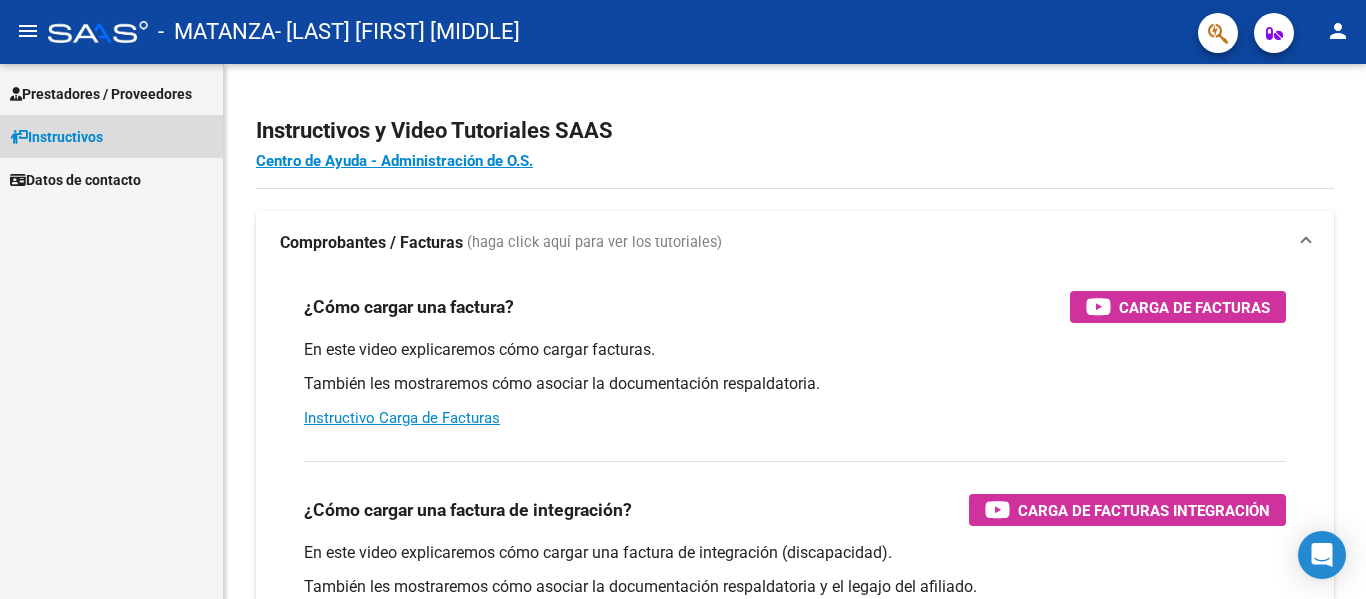 click on "Instructivos" at bounding box center [111, 136] 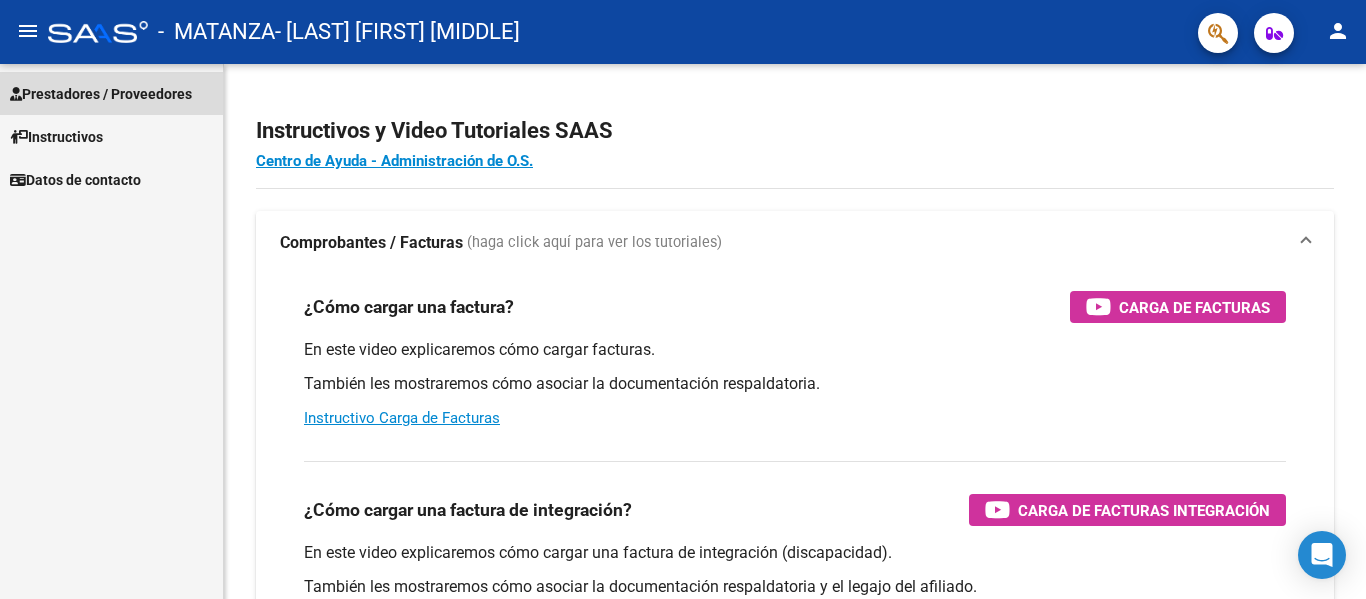 click on "Prestadores / Proveedores" at bounding box center [101, 94] 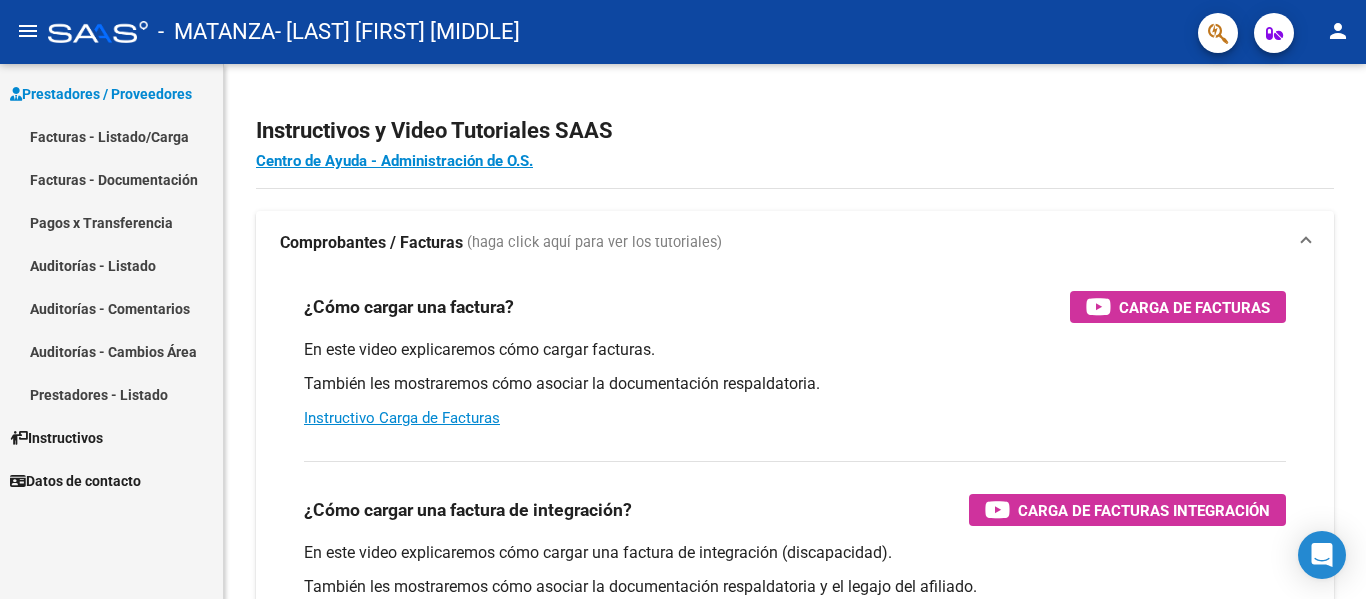click on "Facturas - Listado/Carga" at bounding box center (111, 136) 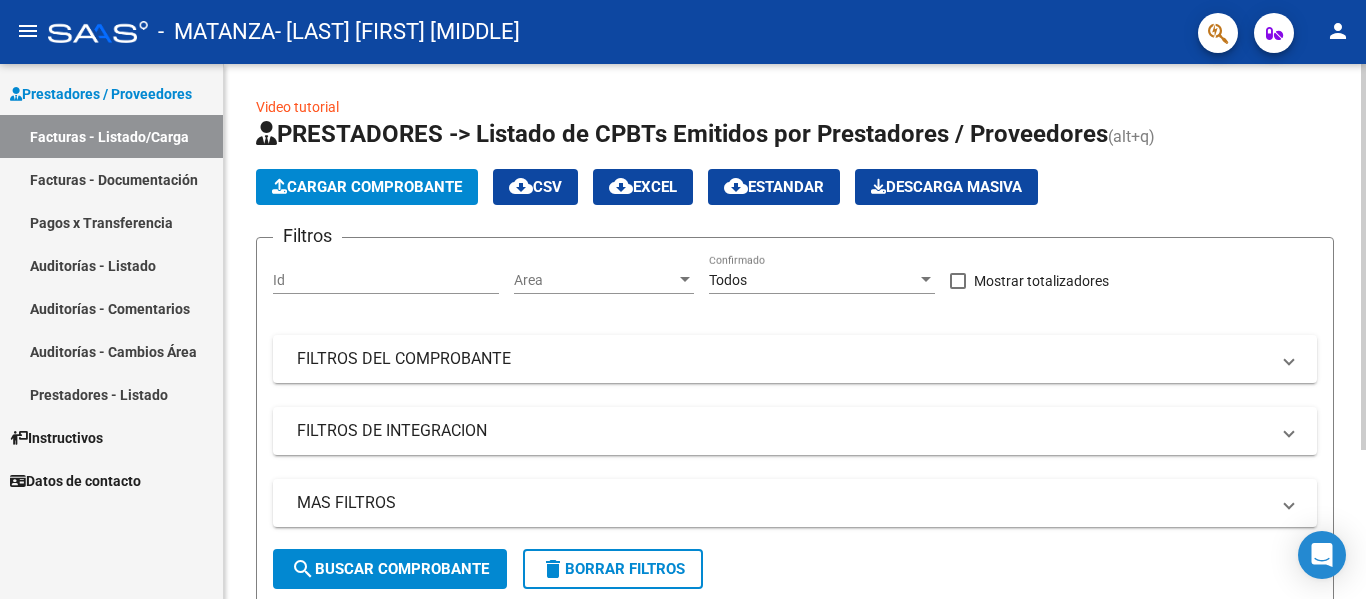 click on "Cargar Comprobante" 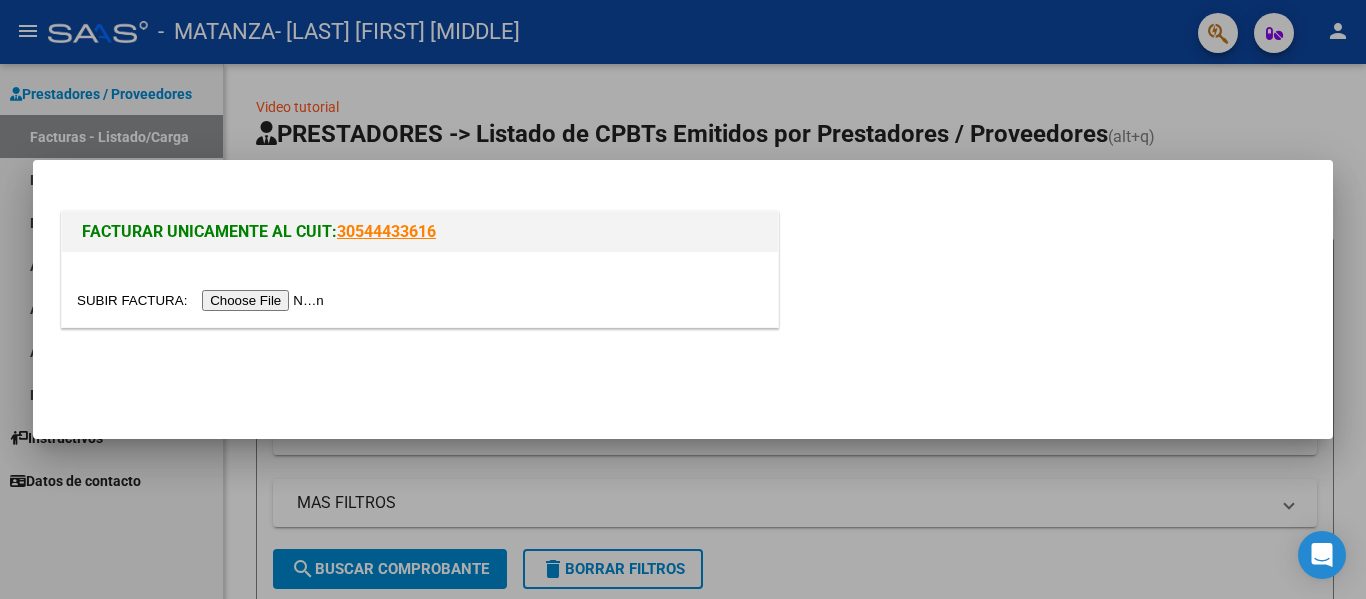 click at bounding box center [203, 300] 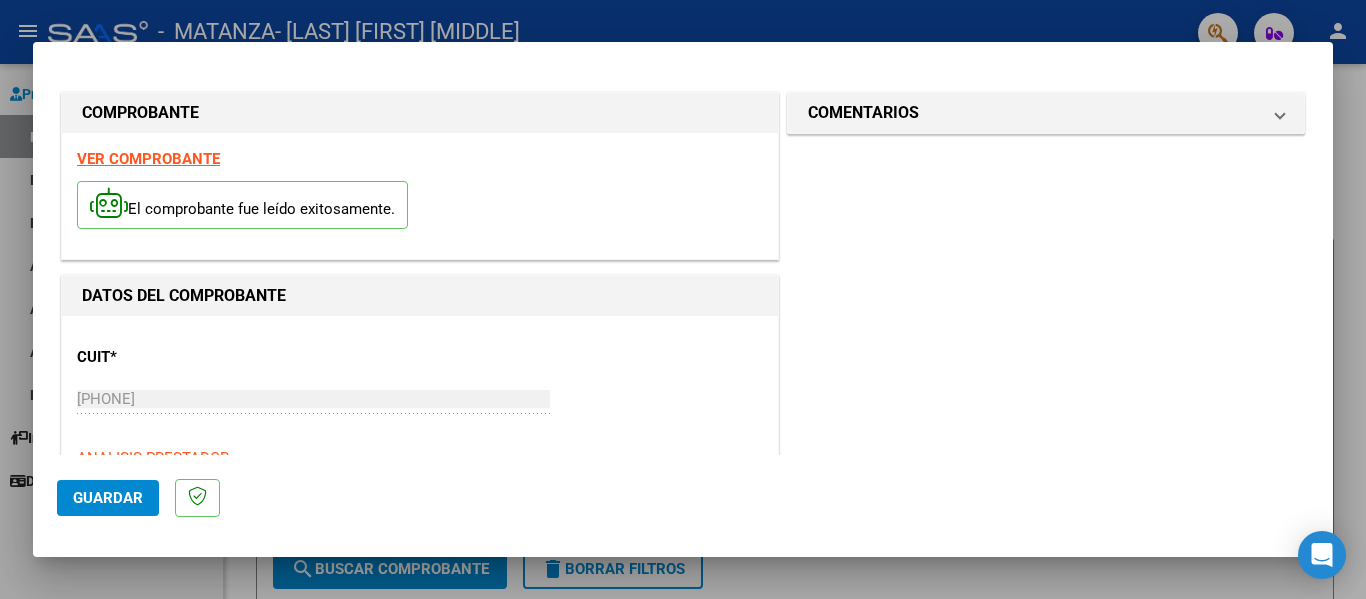 click on "CUIT * [CUIT] Ingresar CUIT ANALISIS PRESTADOR" at bounding box center (420, 400) 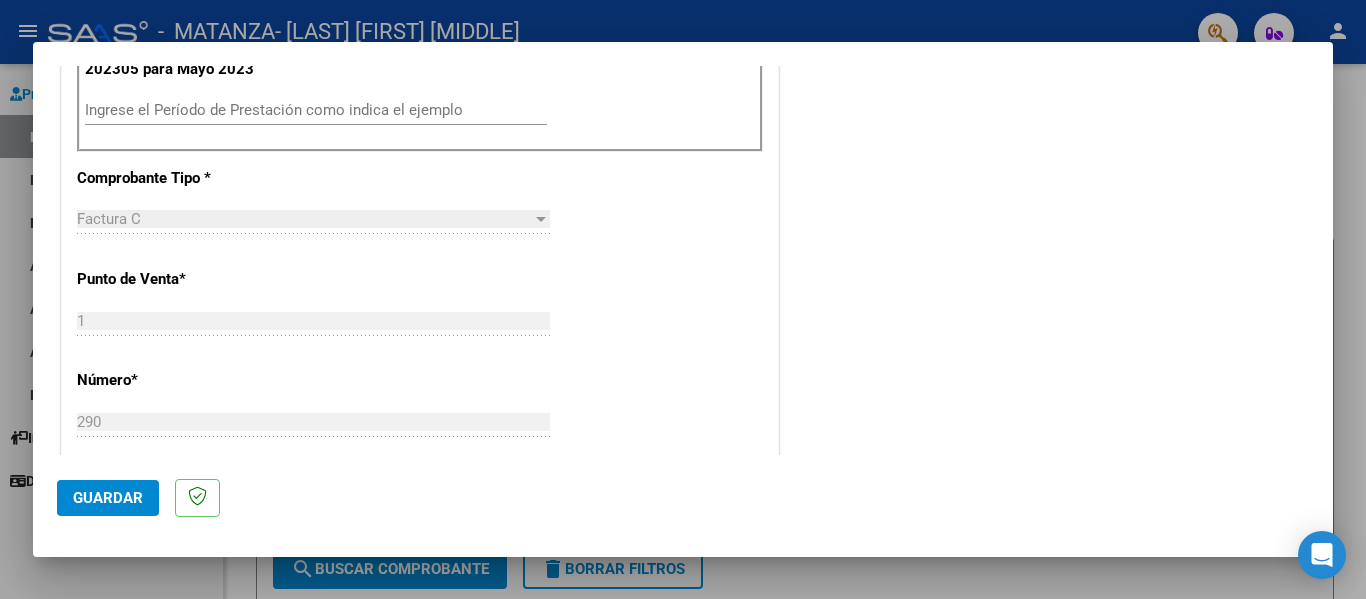 scroll, scrollTop: 464, scrollLeft: 0, axis: vertical 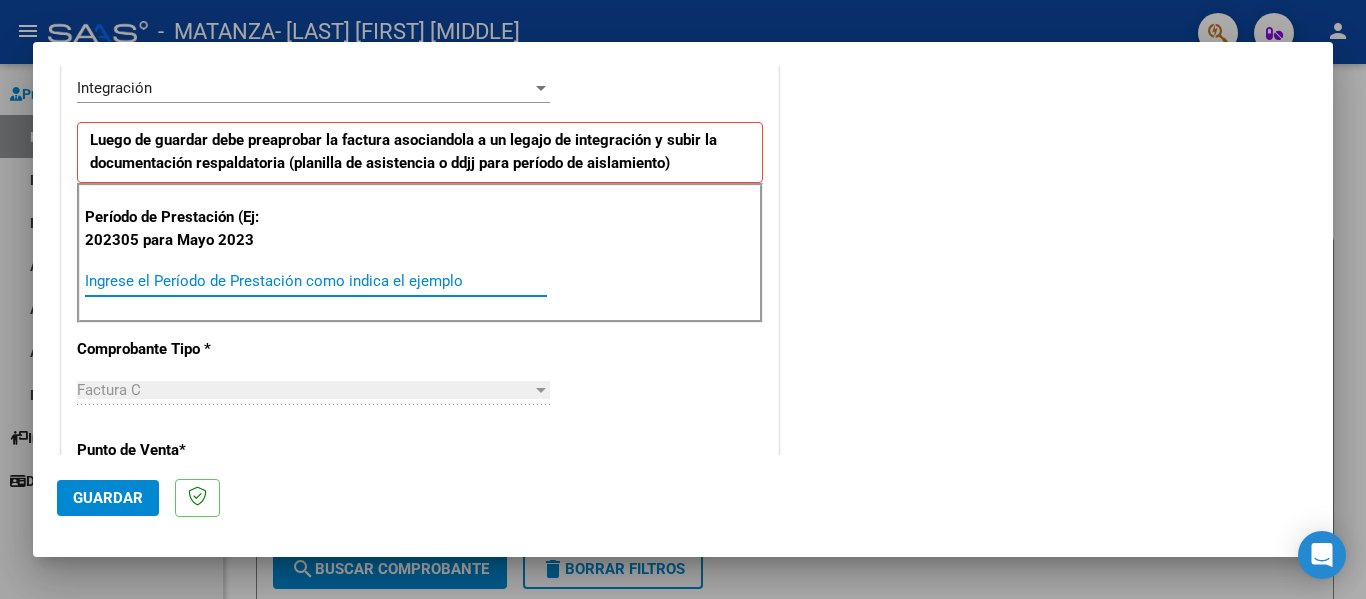 click on "Ingrese el Período de Prestación como indica el ejemplo" at bounding box center (316, 281) 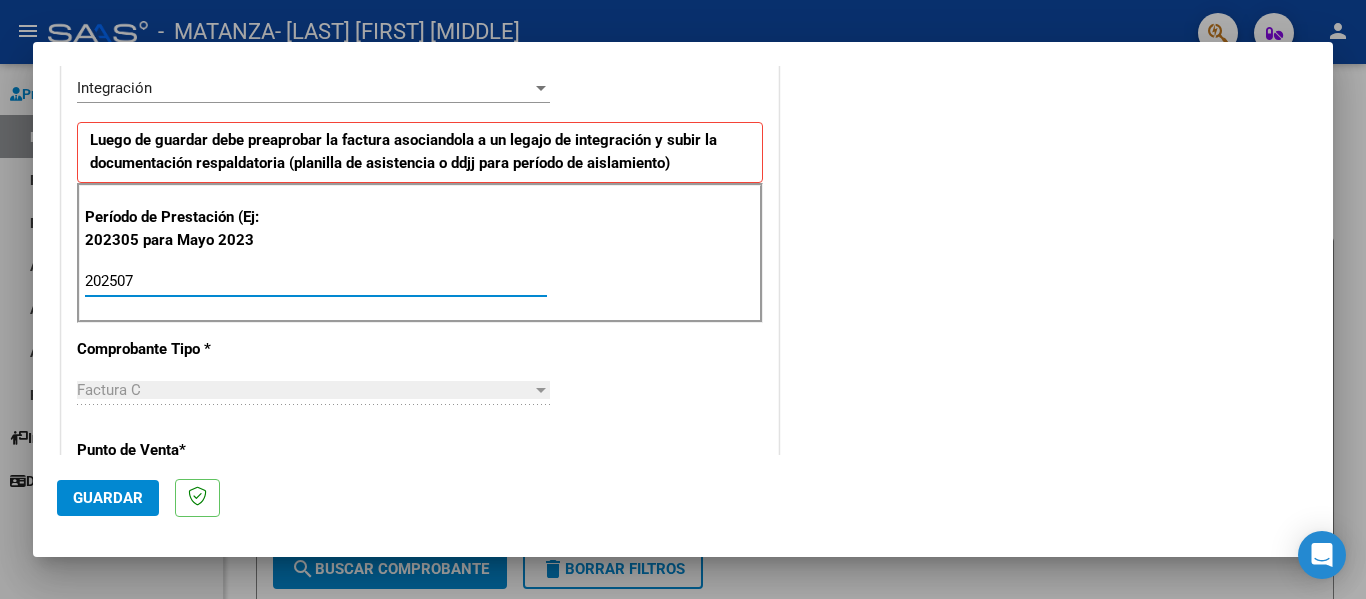 type on "202507" 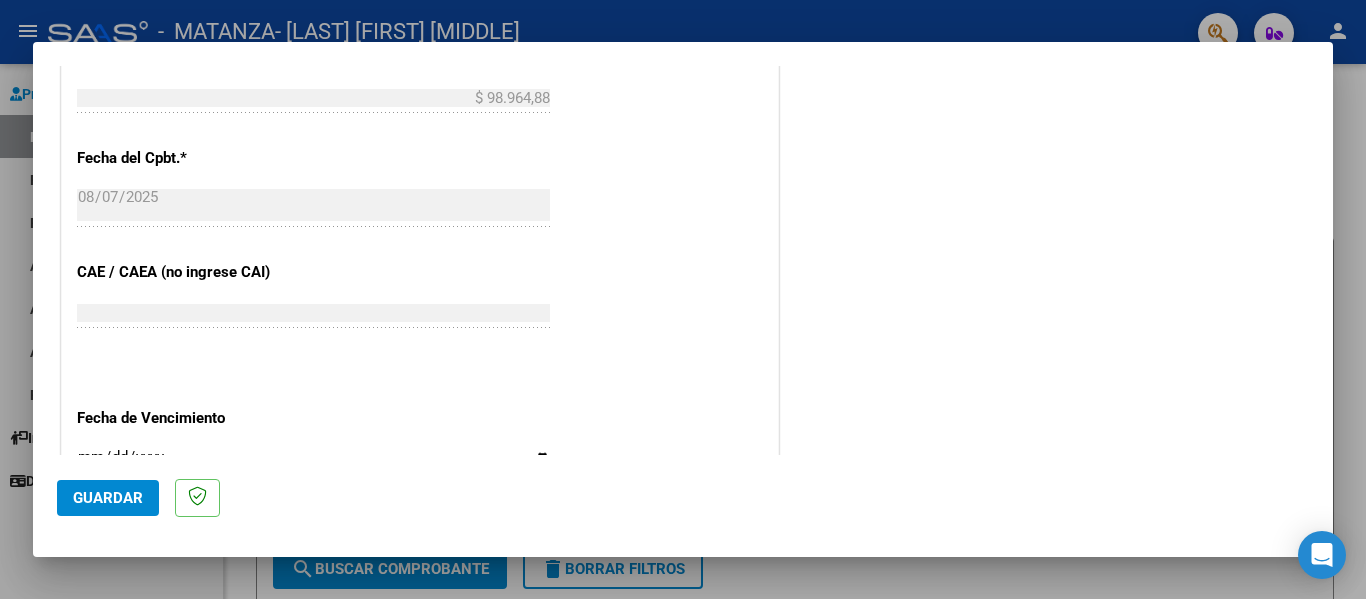 scroll, scrollTop: 1094, scrollLeft: 0, axis: vertical 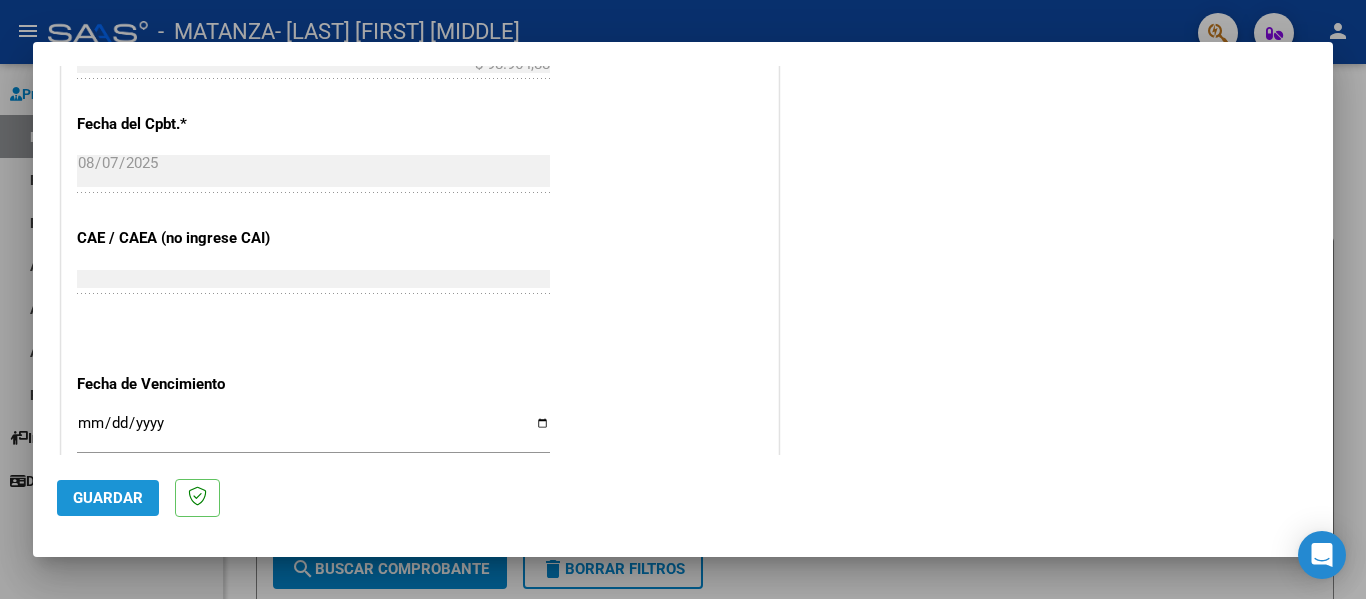 click on "Guardar" 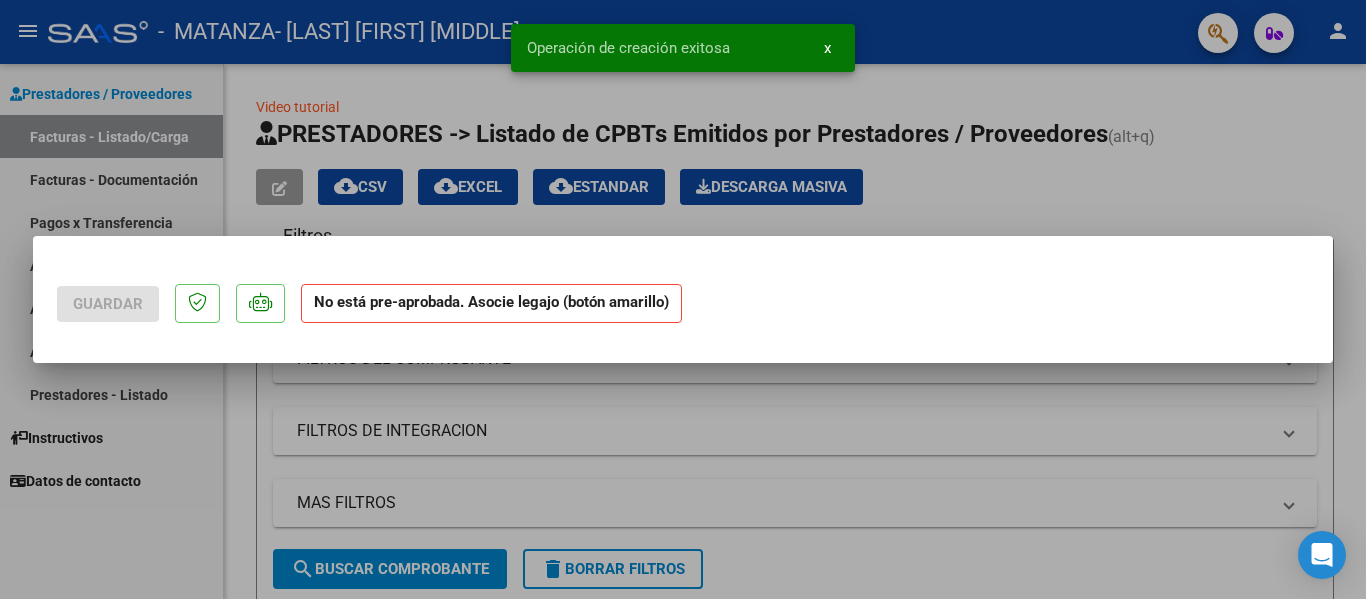 scroll, scrollTop: 0, scrollLeft: 0, axis: both 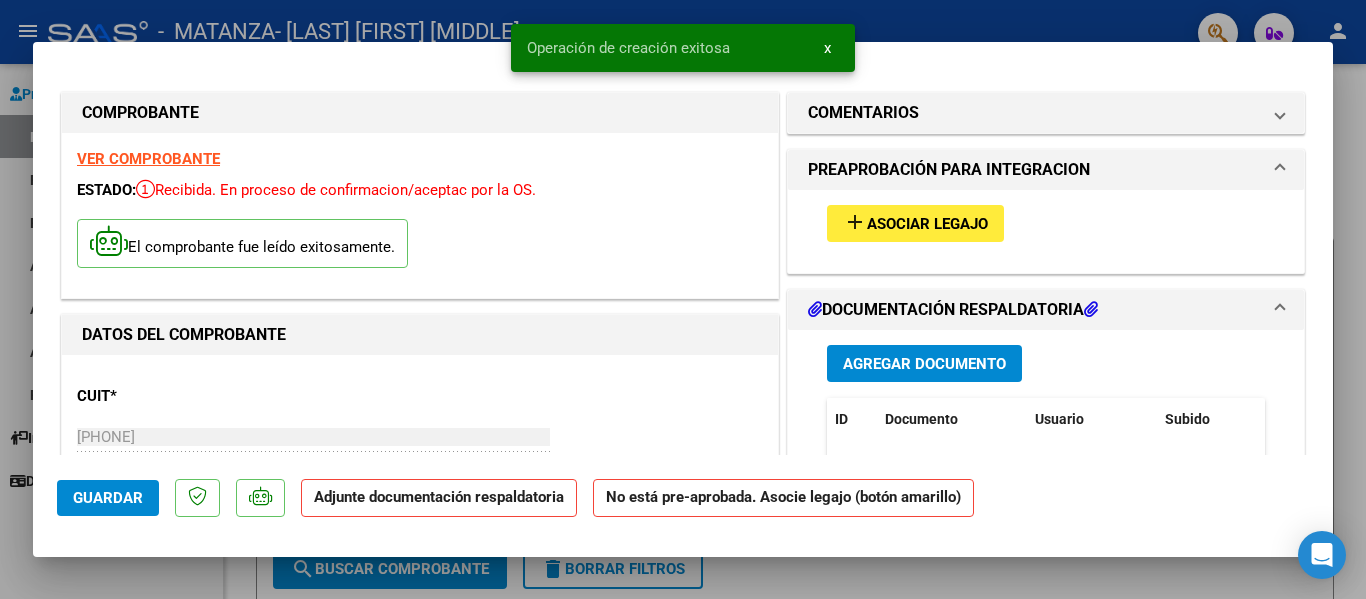 click on "Asociar Legajo" at bounding box center (927, 224) 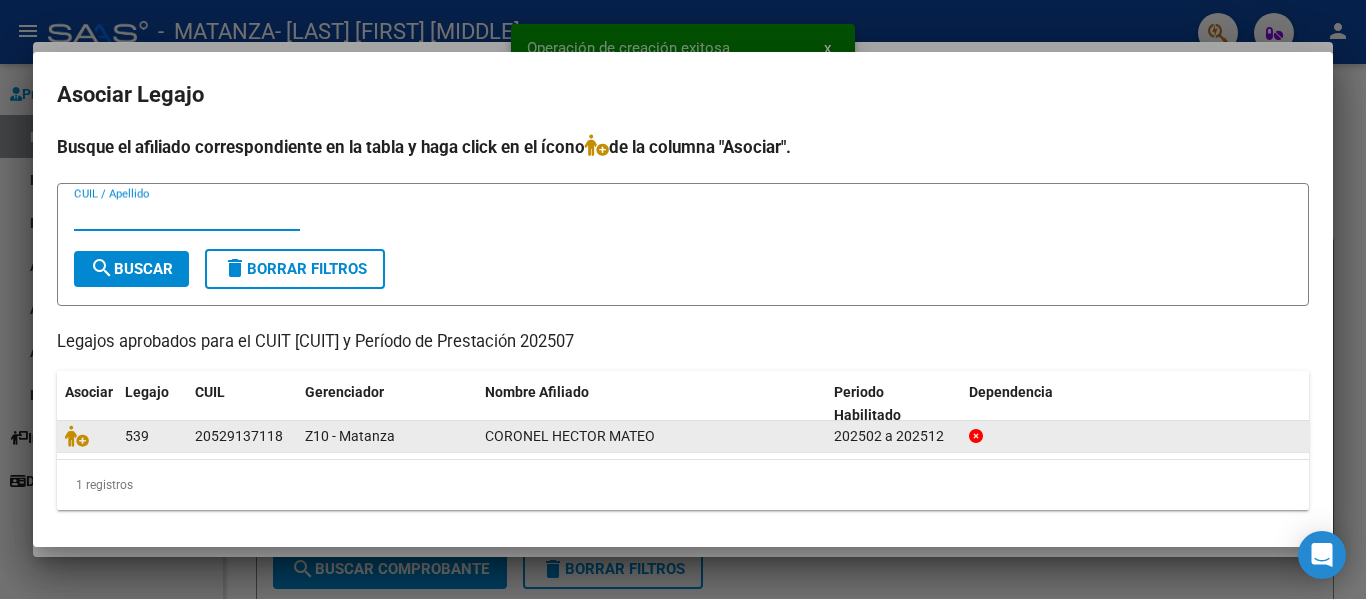 click on "Z10 - Matanza" 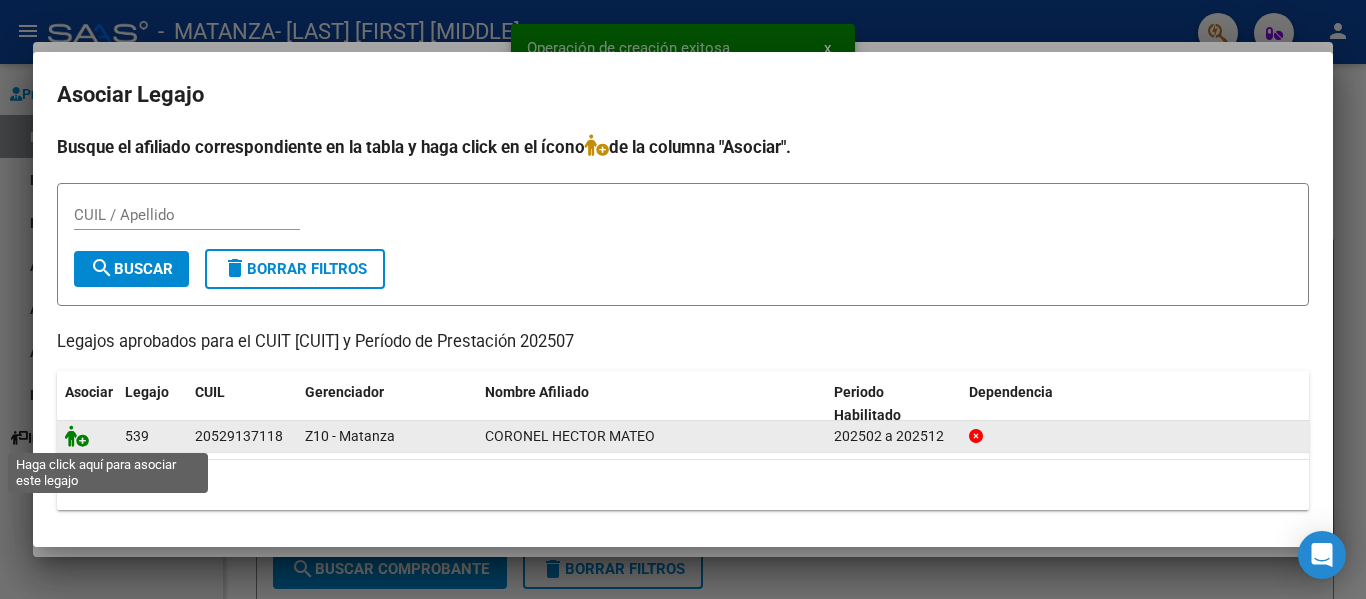 click 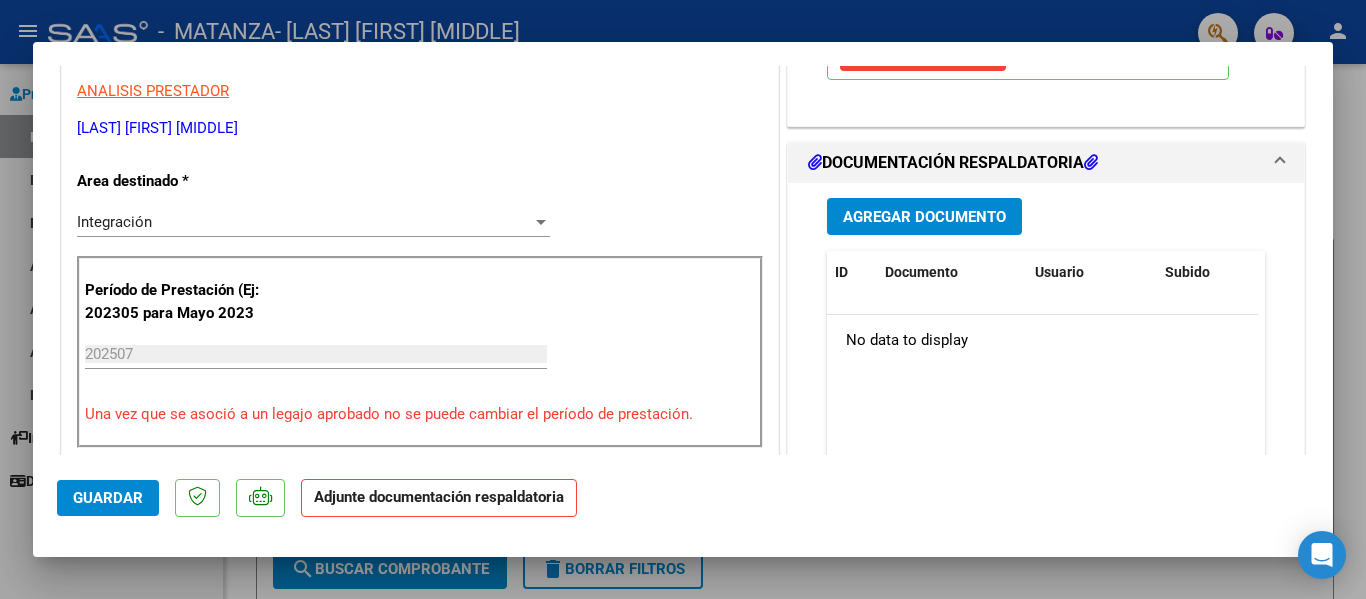 scroll, scrollTop: 421, scrollLeft: 0, axis: vertical 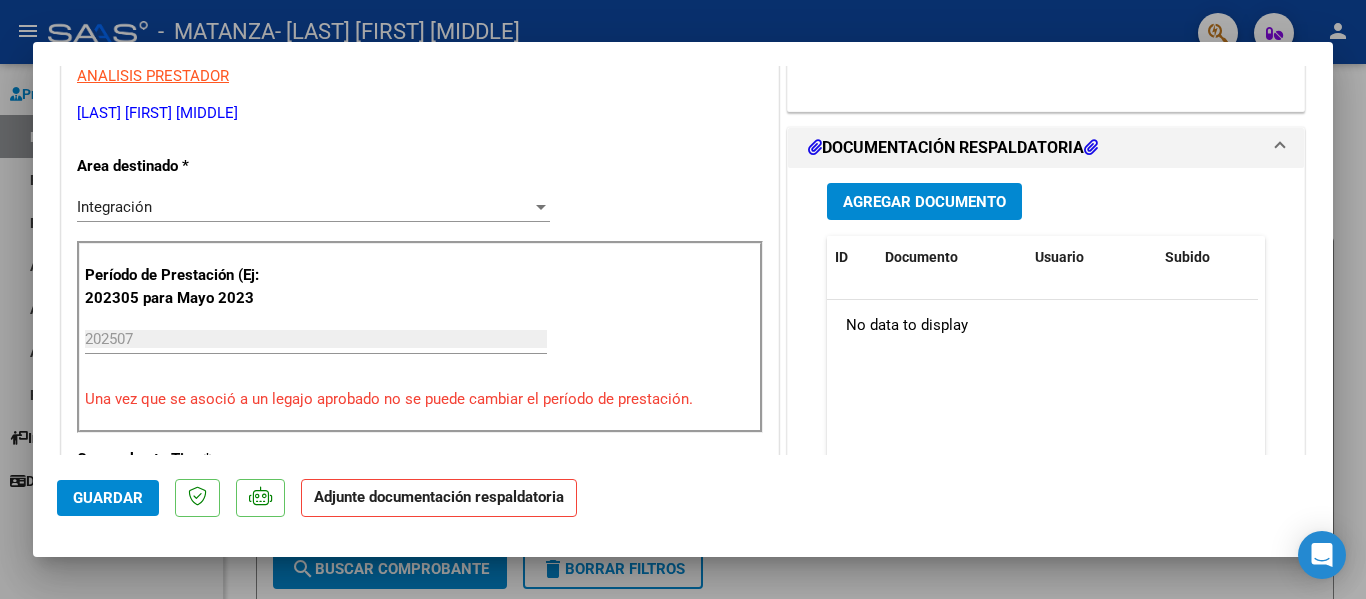 click on "Agregar Documento" at bounding box center (924, 202) 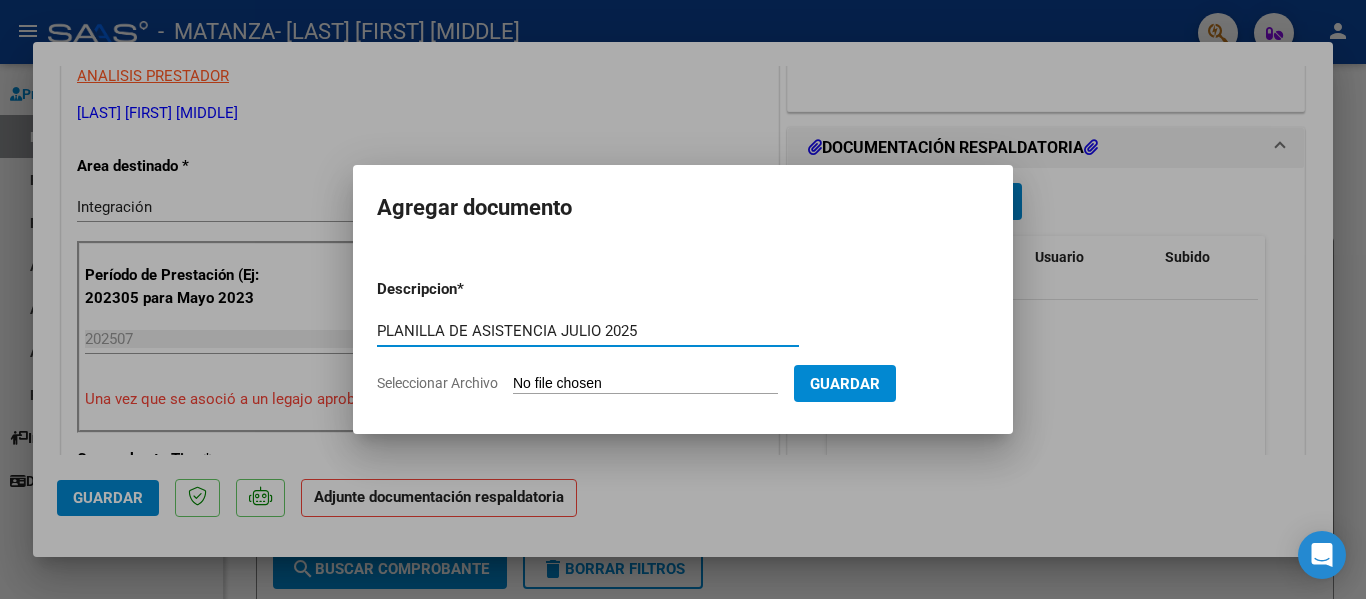type on "PLANILLA DE ASISTENCIA JULIO 2025" 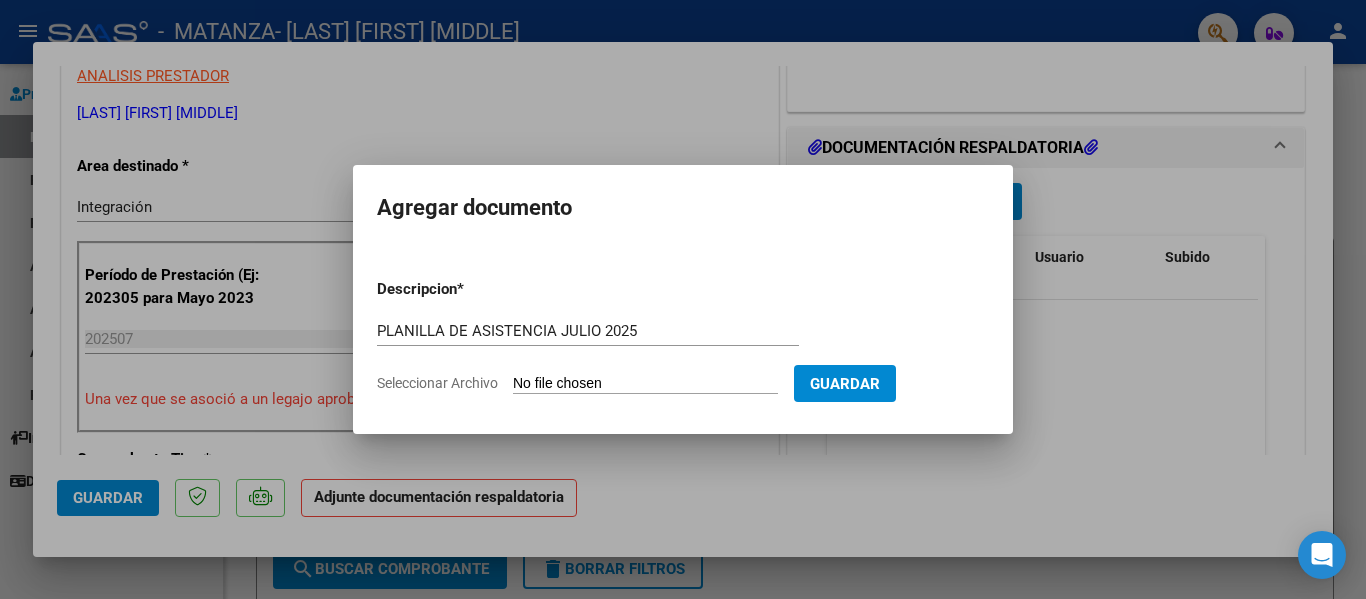 type on "C:\fakepath\PLANILLA DE ASISTENCIA JULIO CORONEL MATEO .pdf" 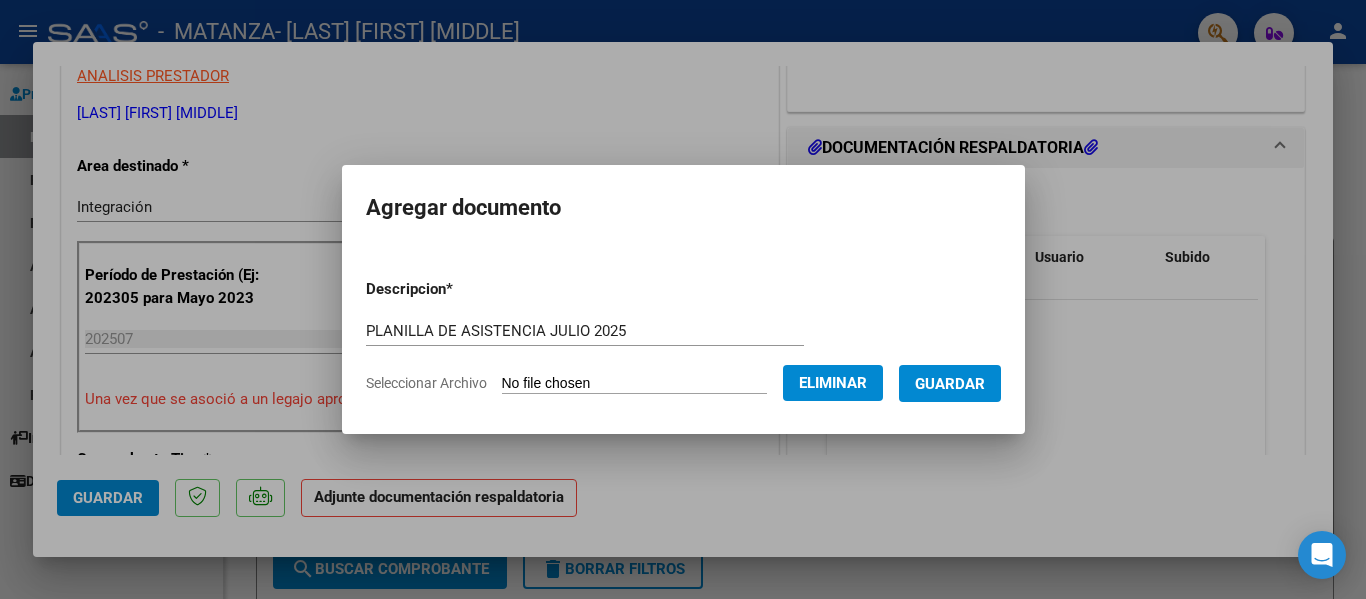 click on "Guardar" at bounding box center (950, 383) 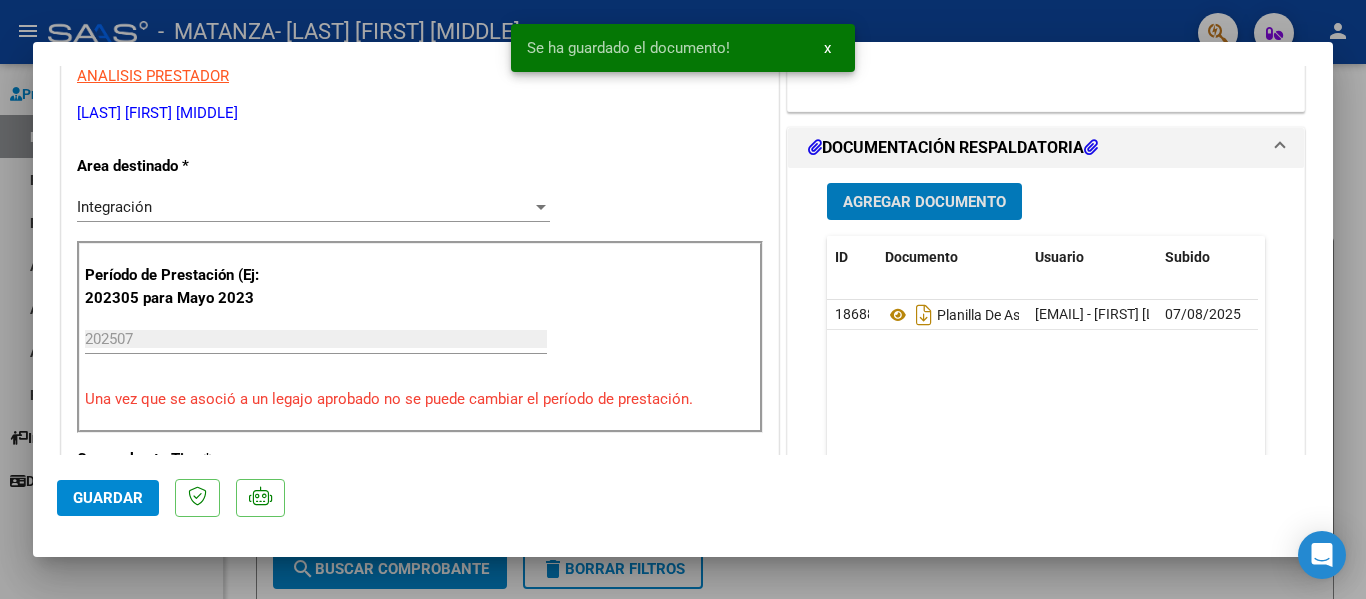 click on "Guardar" 